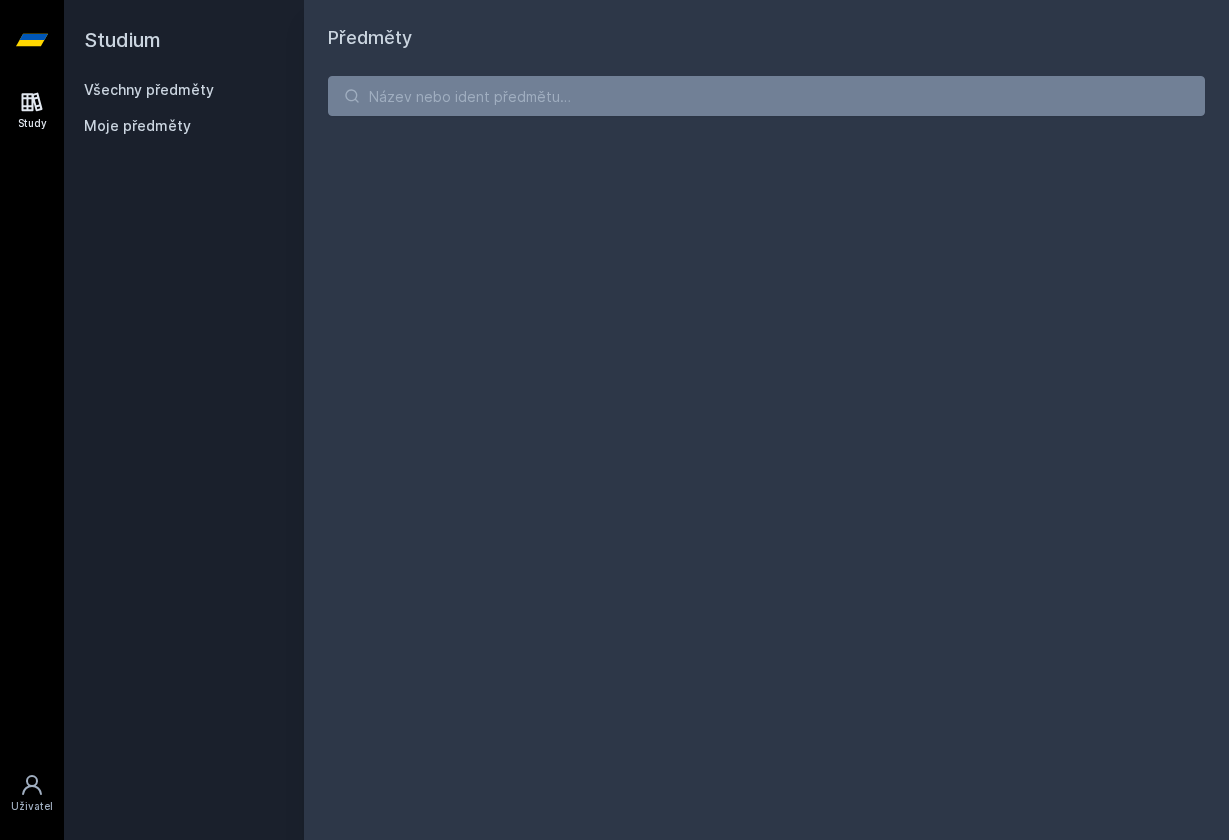 scroll, scrollTop: 0, scrollLeft: 0, axis: both 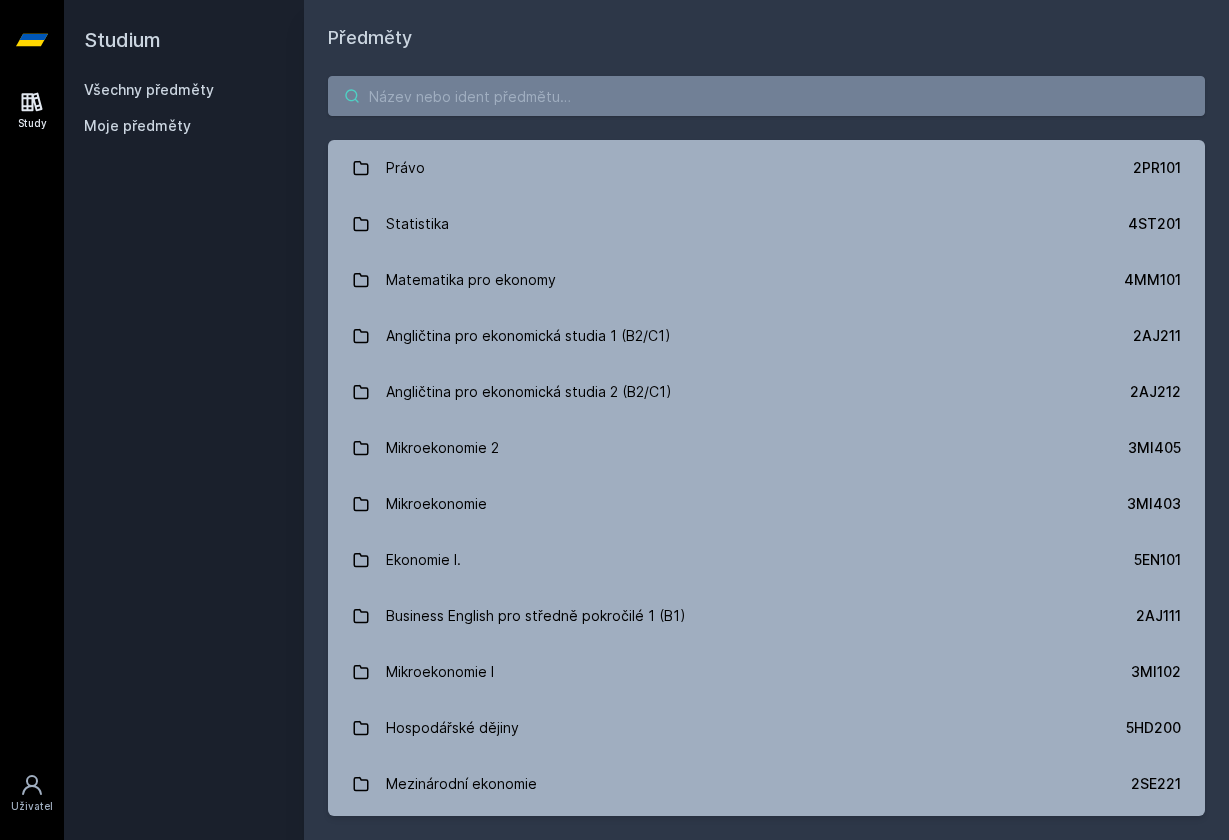 click at bounding box center [766, 96] 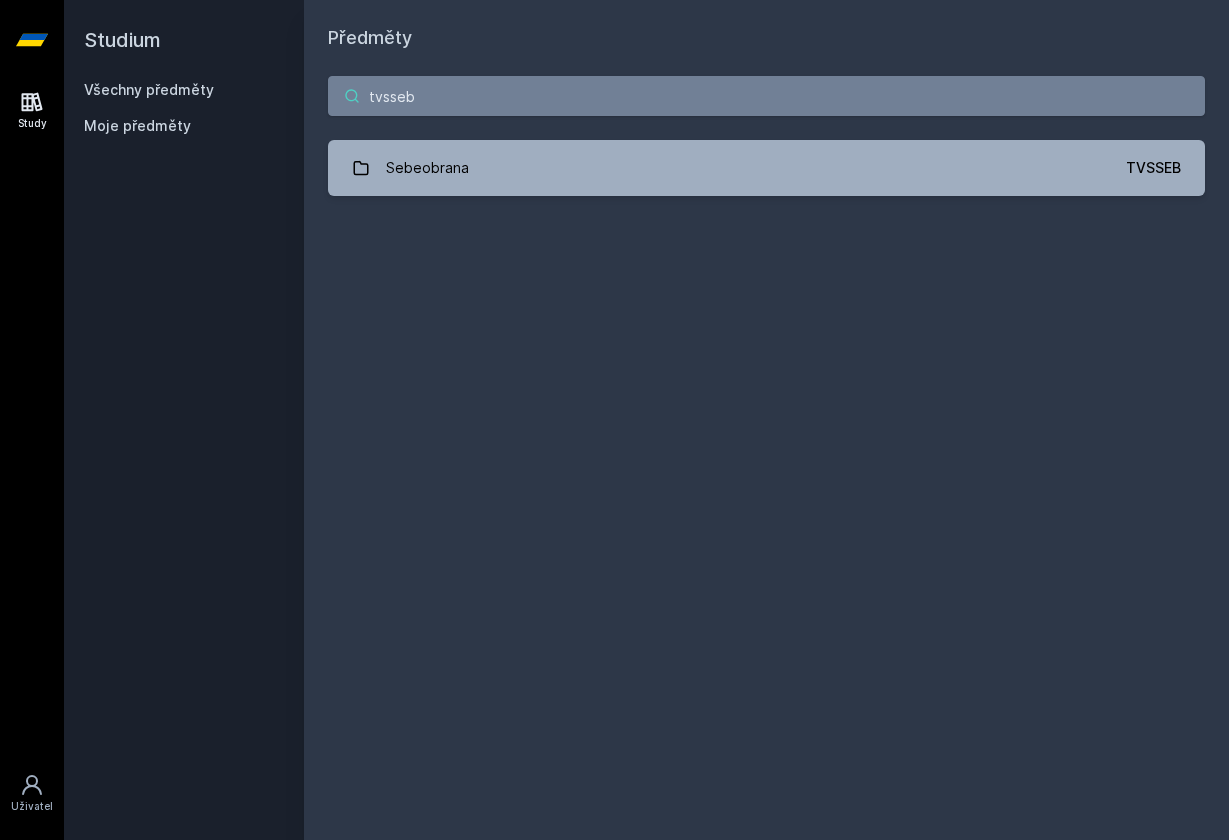type on "tvsseb" 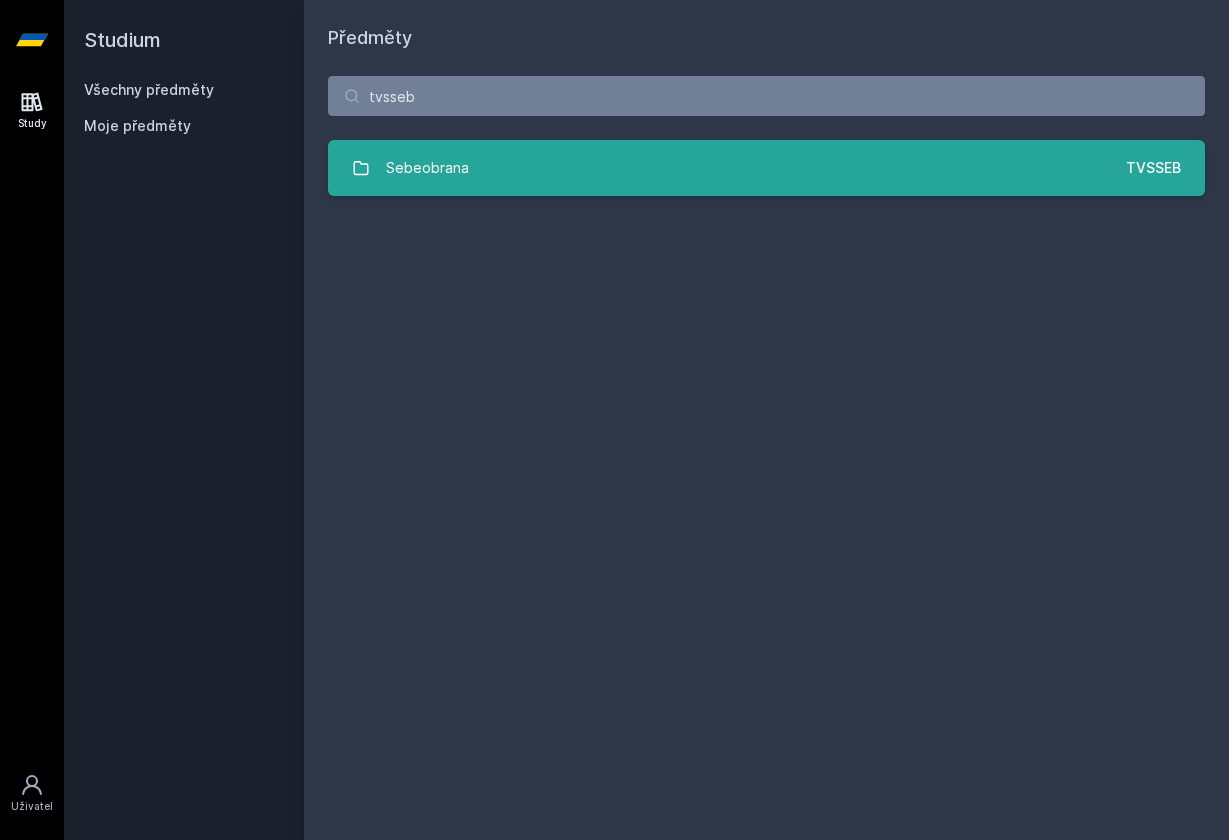 click on "Sebeobrana" at bounding box center (427, 168) 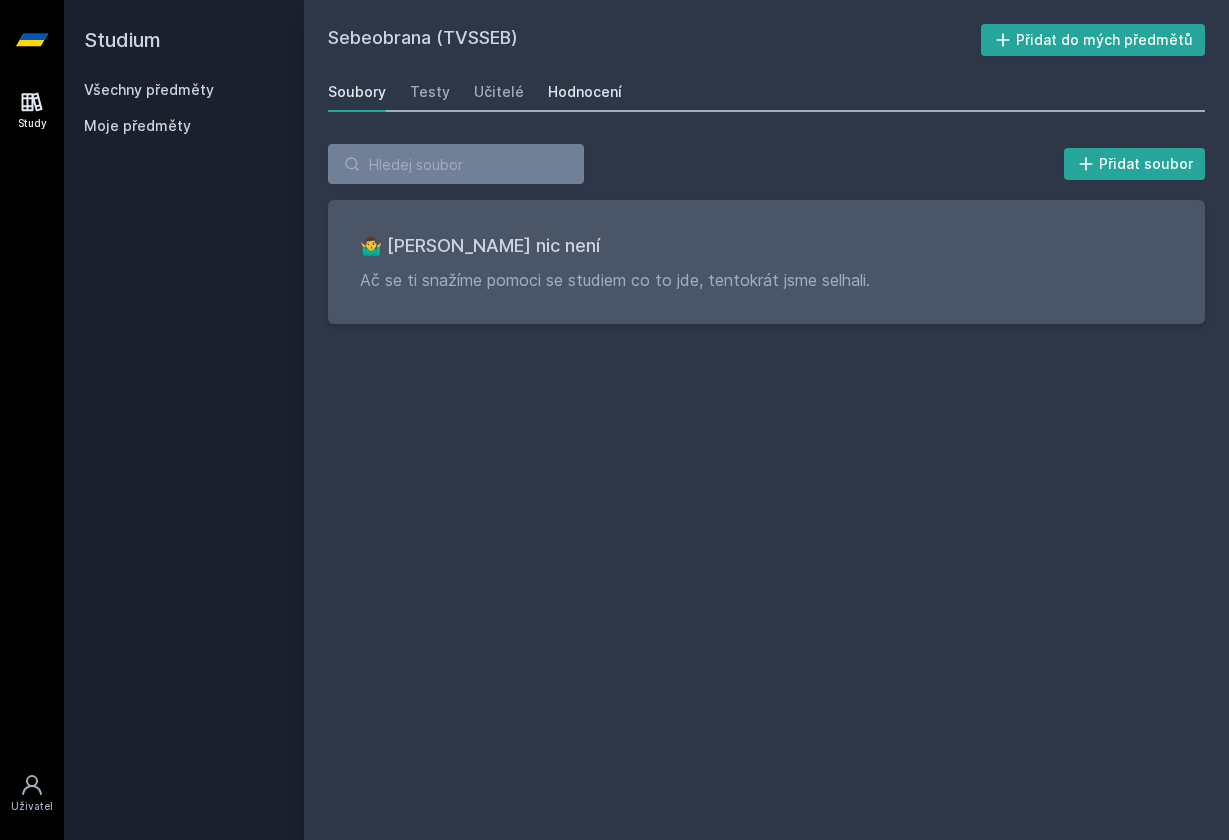 click on "Hodnocení" at bounding box center (585, 92) 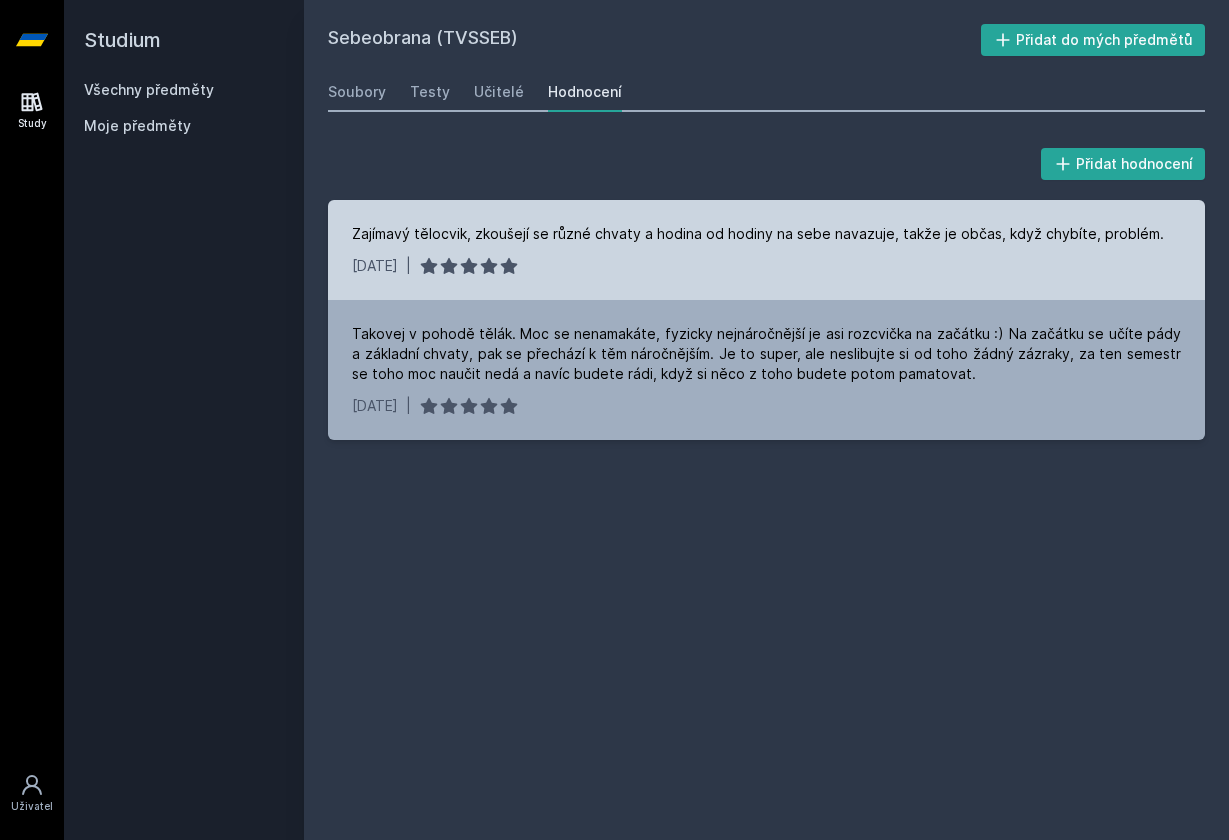 click on "Zajímavý tělocvik, zkoušejí se různé chvaty a hodina od hodiny na sebe navazuje, takže je občas, když chybíte, problém.   [DATE]   |" at bounding box center (766, 250) 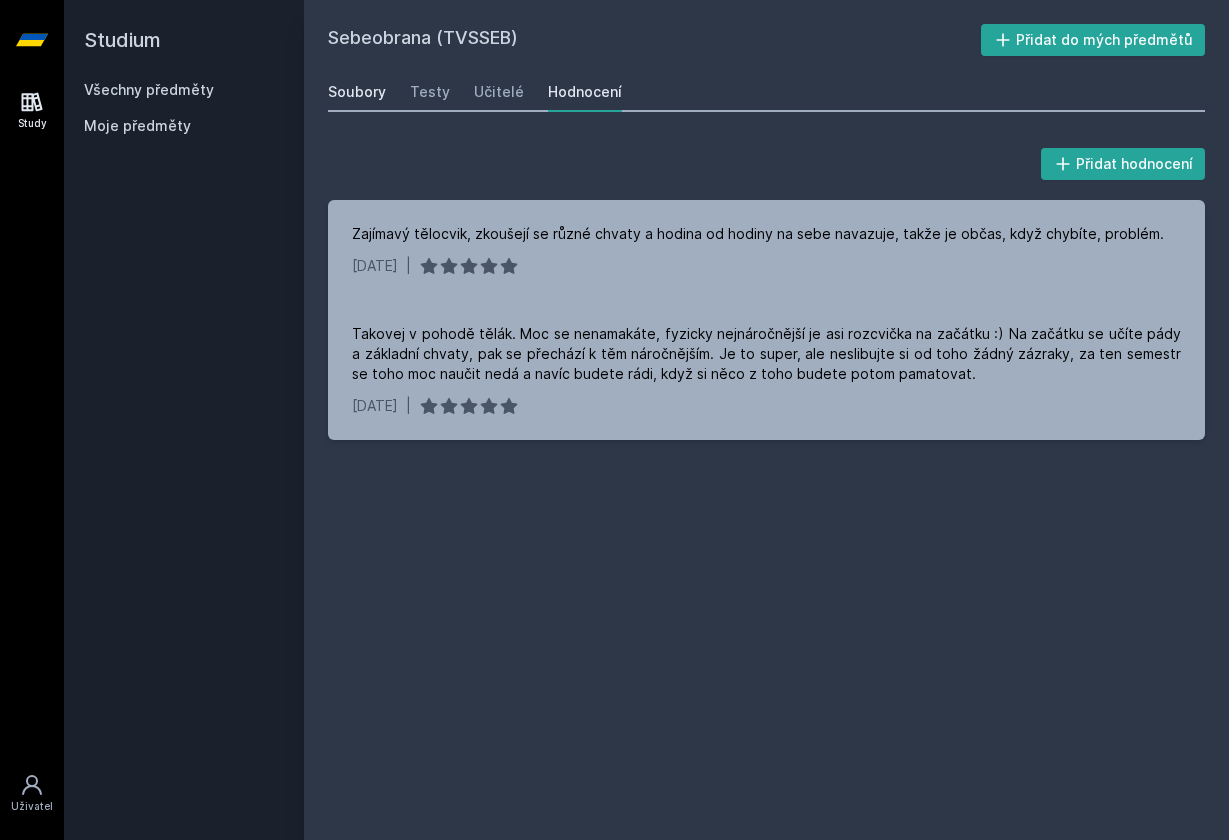 click on "Soubory" at bounding box center (357, 92) 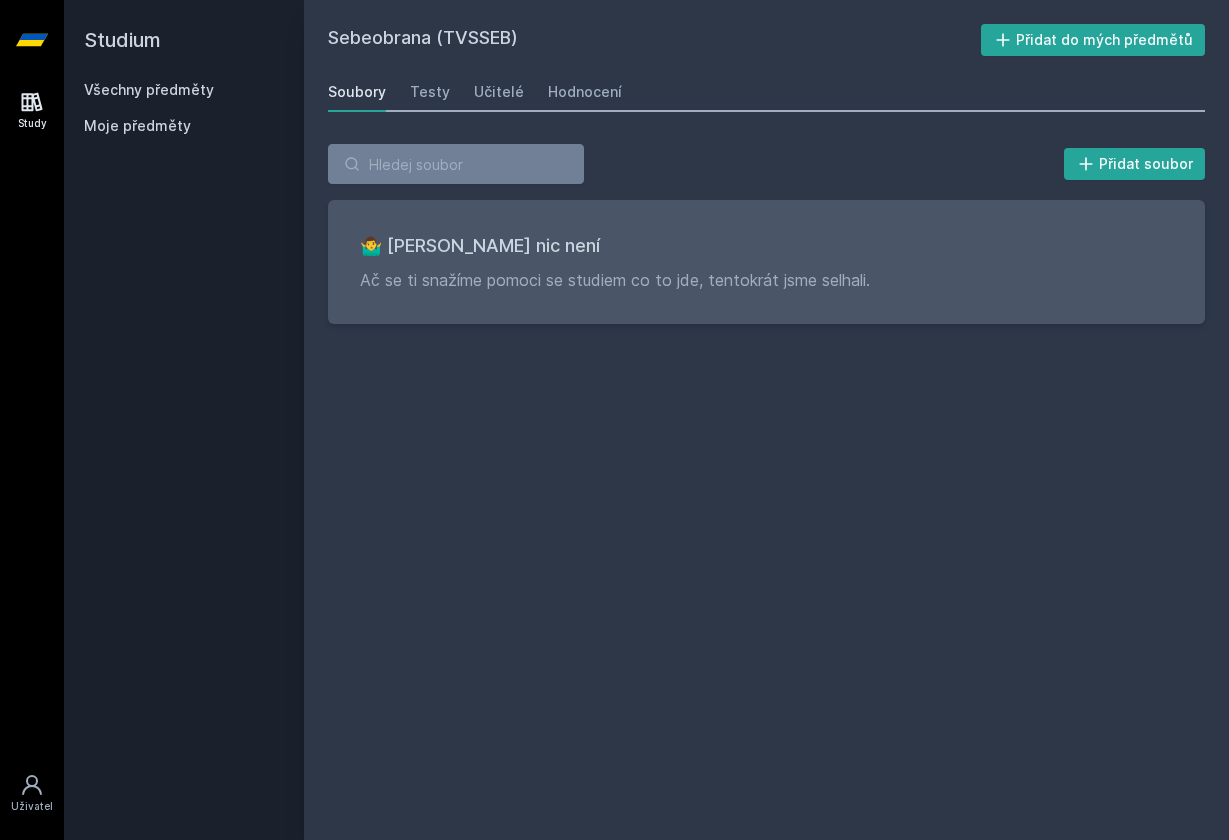 click on "Všechny předměty" at bounding box center (149, 89) 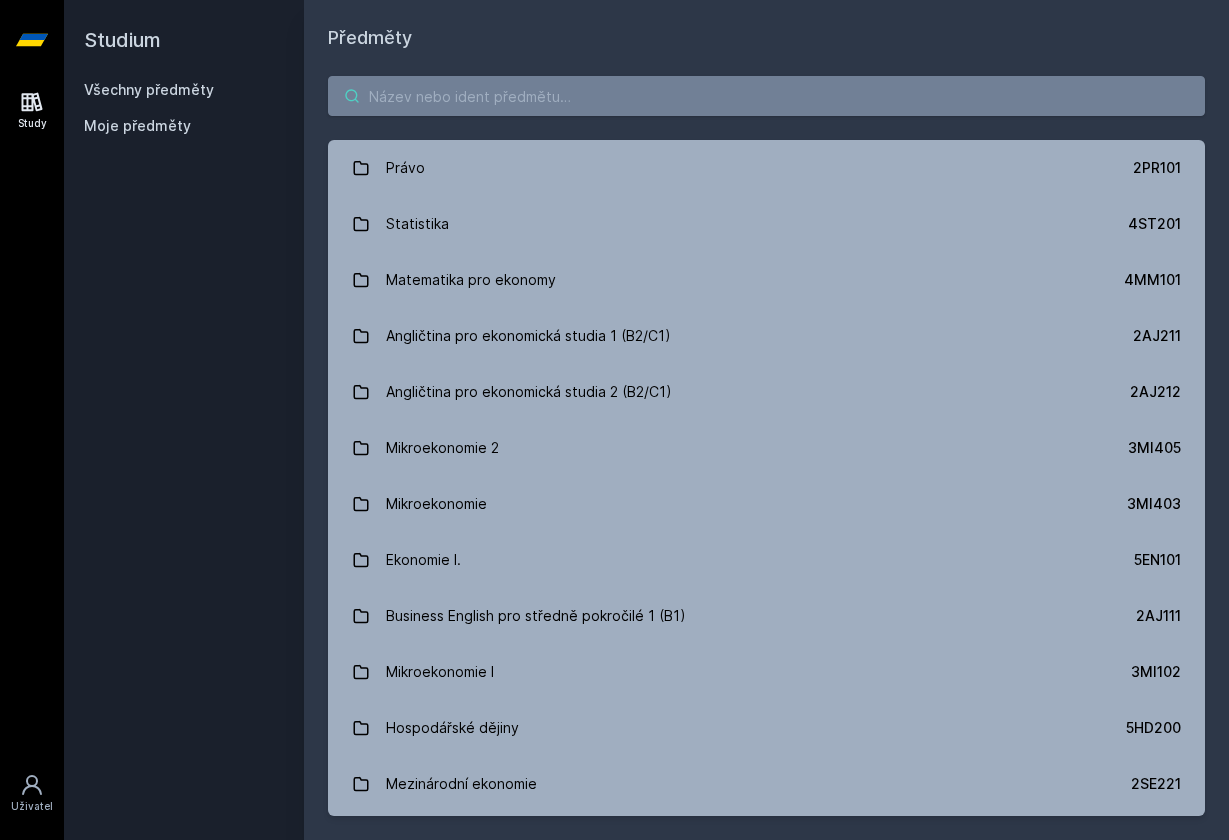 click at bounding box center (766, 96) 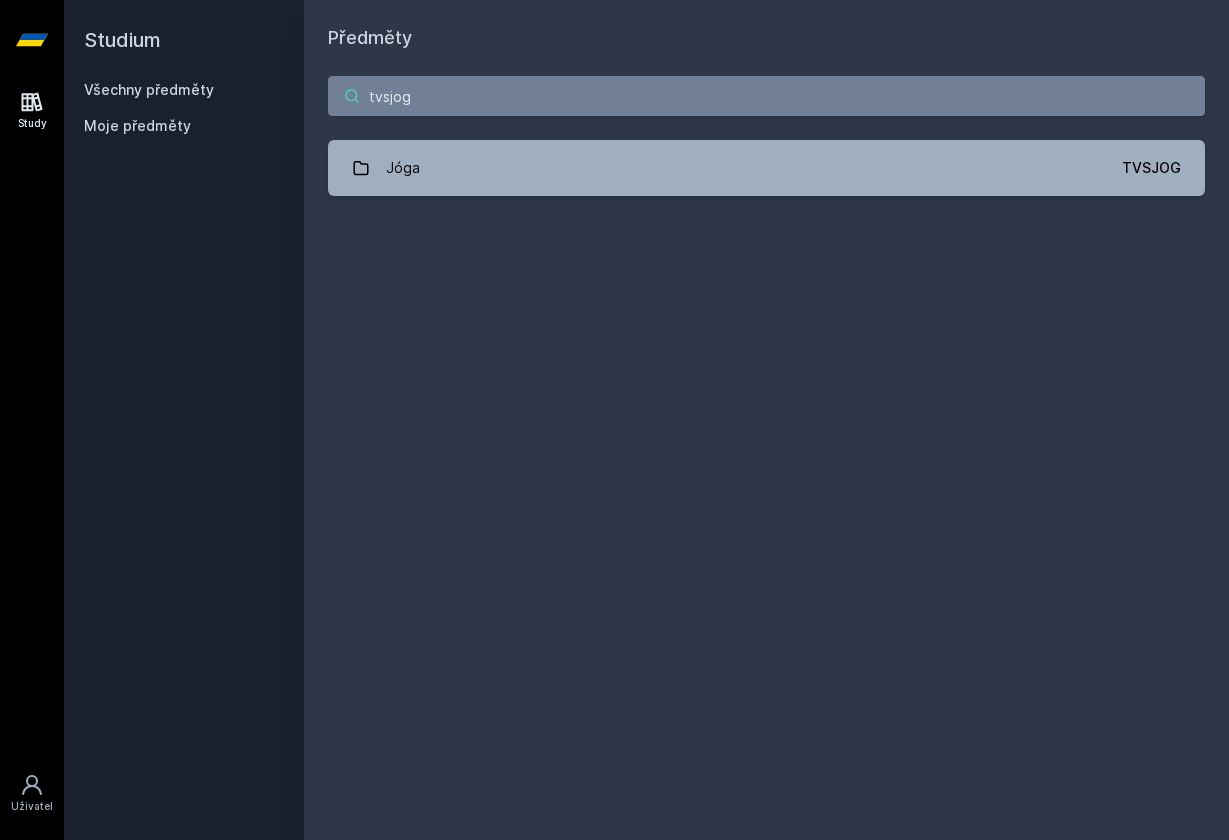 type on "tvsjog" 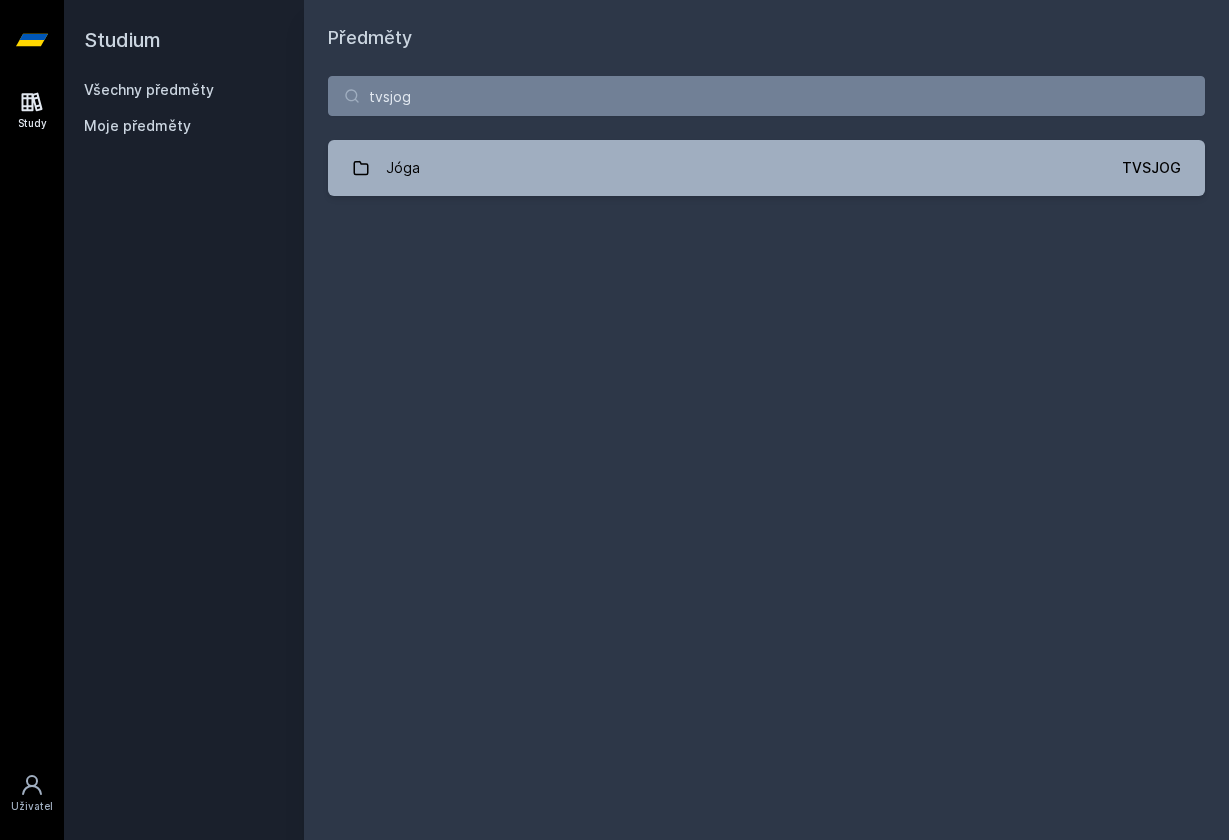click on "tvsjog         Jóga   TVSJOG         Jejda, něco se pokazilo." at bounding box center [766, 136] 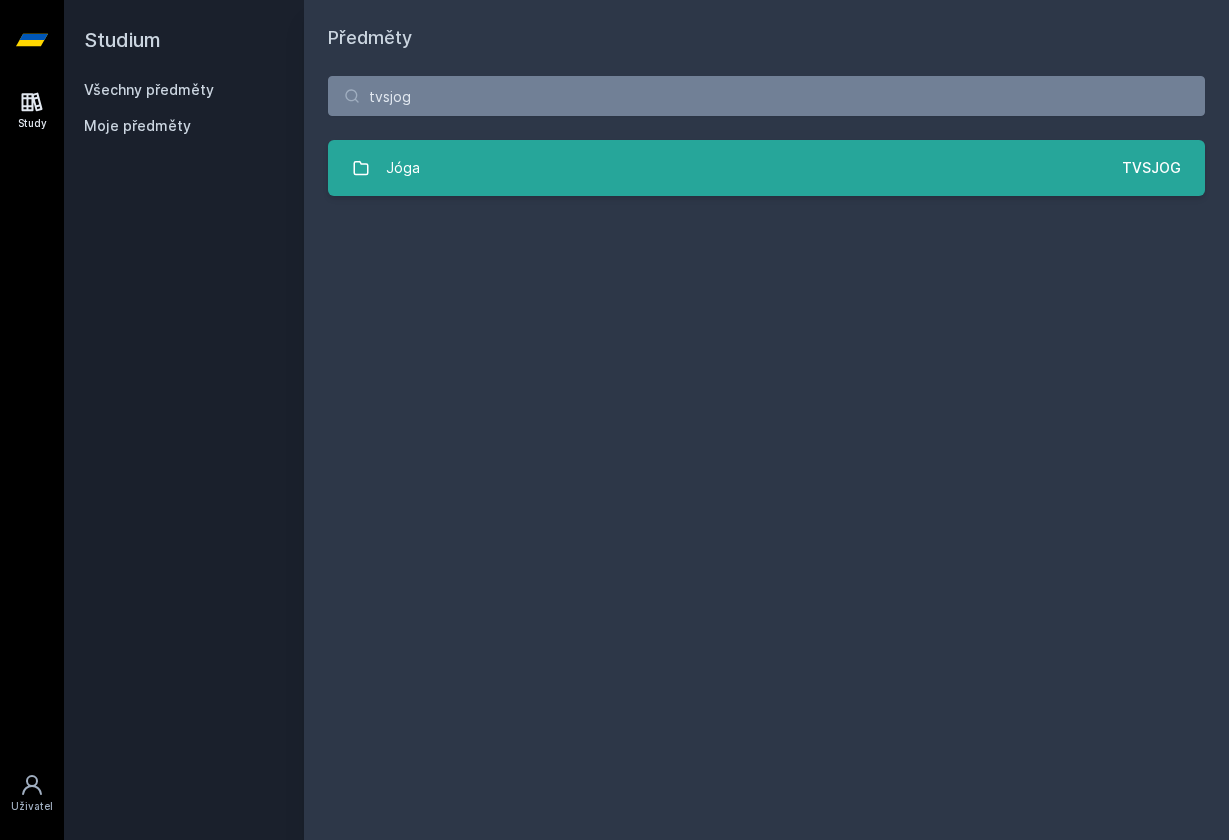 click on "Jóga   TVSJOG" at bounding box center [766, 168] 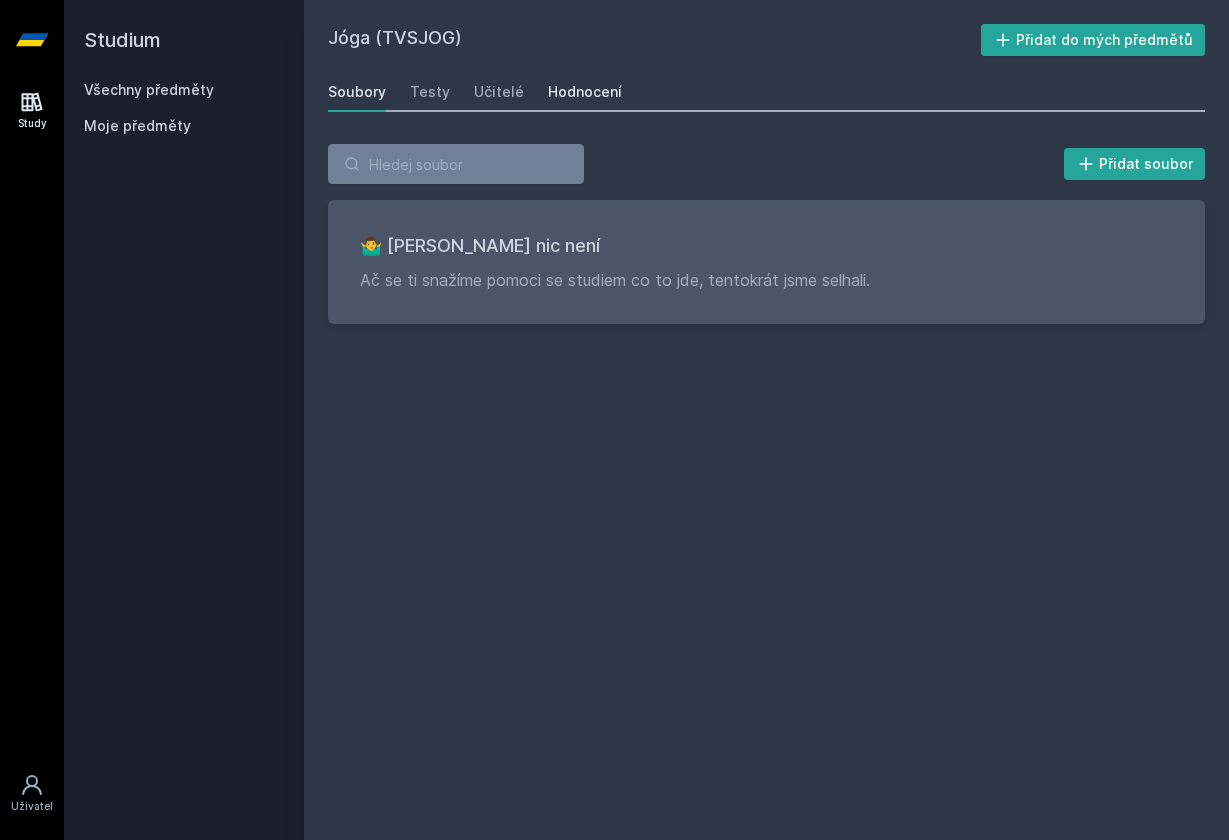 click on "Hodnocení" at bounding box center (585, 92) 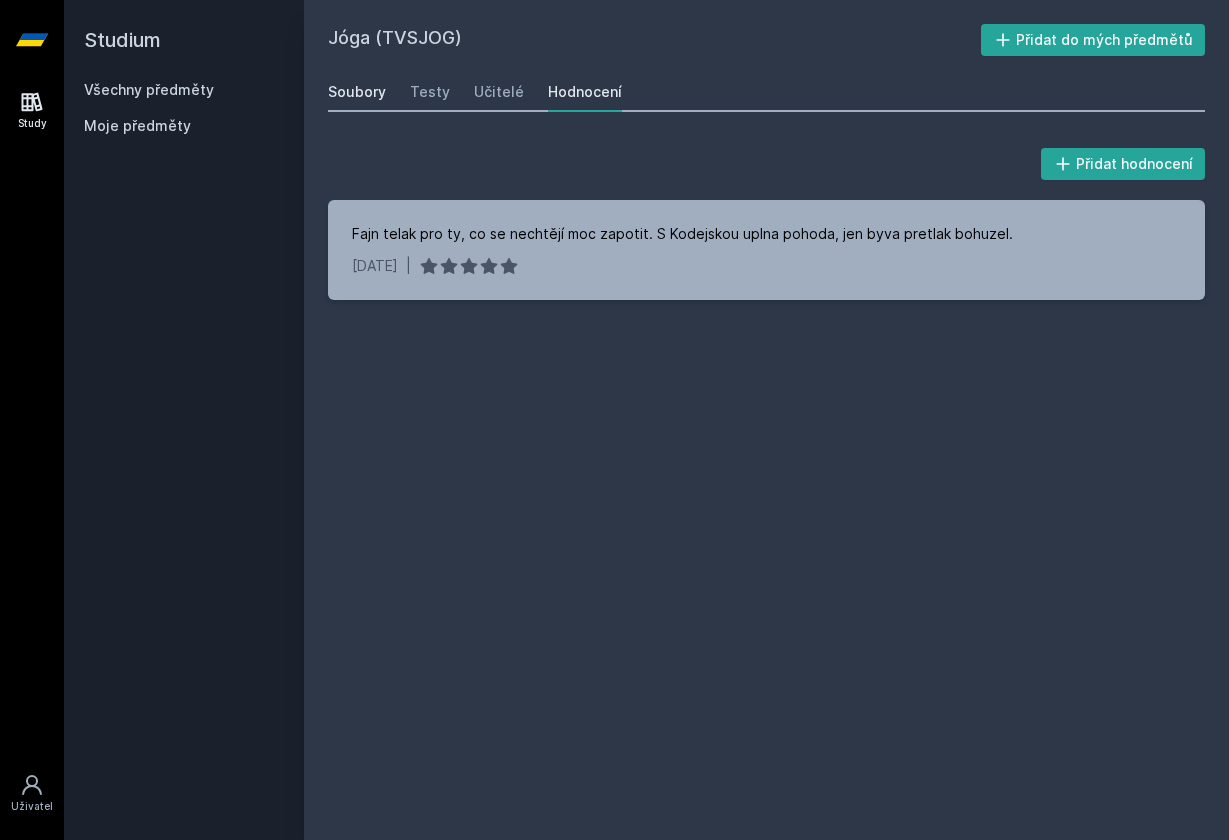 click on "Soubory" at bounding box center (357, 92) 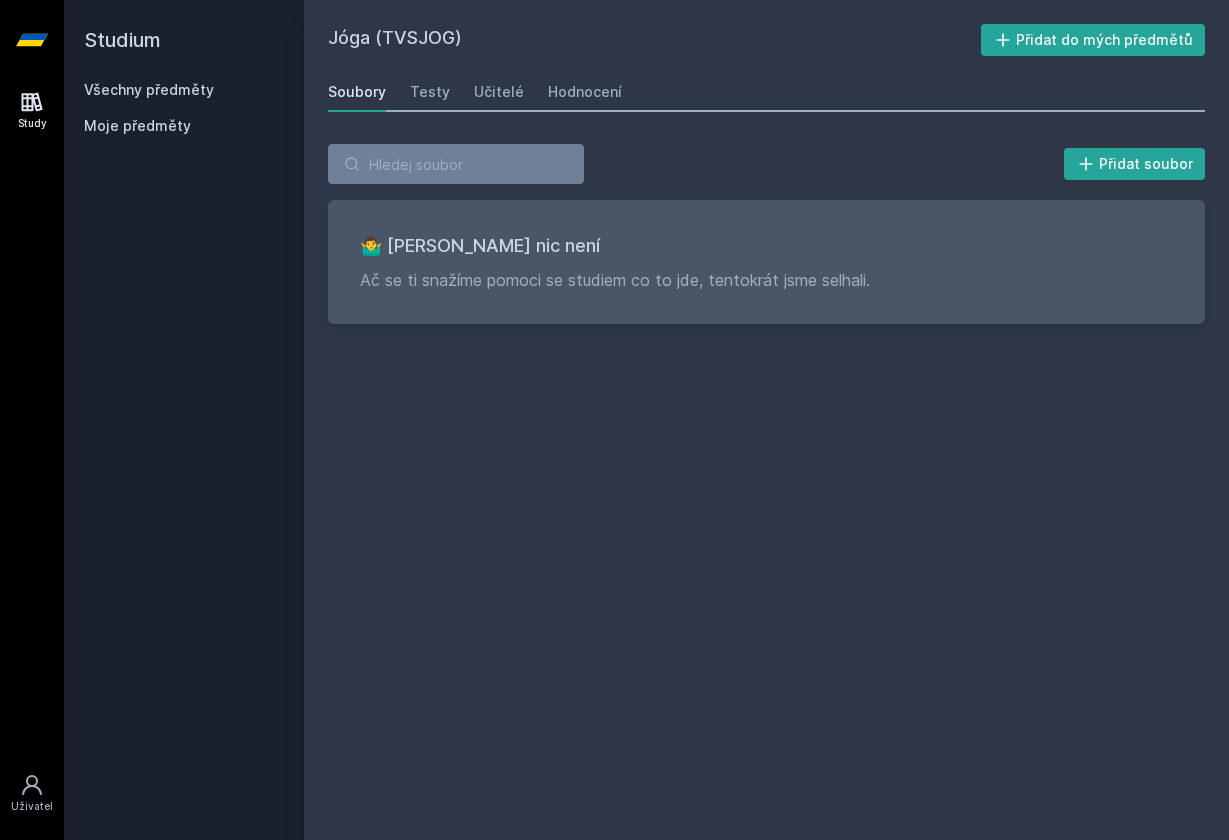 click on "Přidat soubor      🤷‍♂️ Tady bohužel nic není
Ač se ti snažíme pomoci se studiem co to jde, tentokrát jsme selhali." at bounding box center (766, 234) 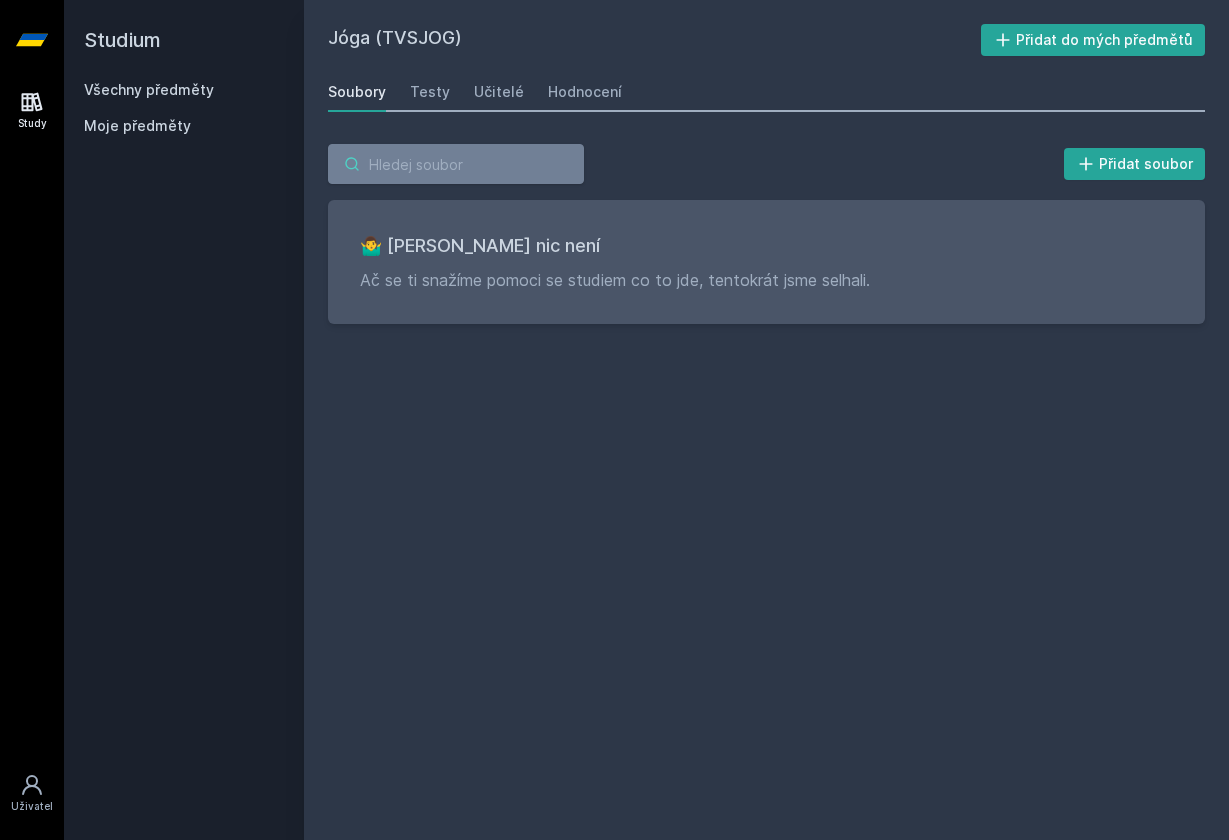 click at bounding box center (456, 164) 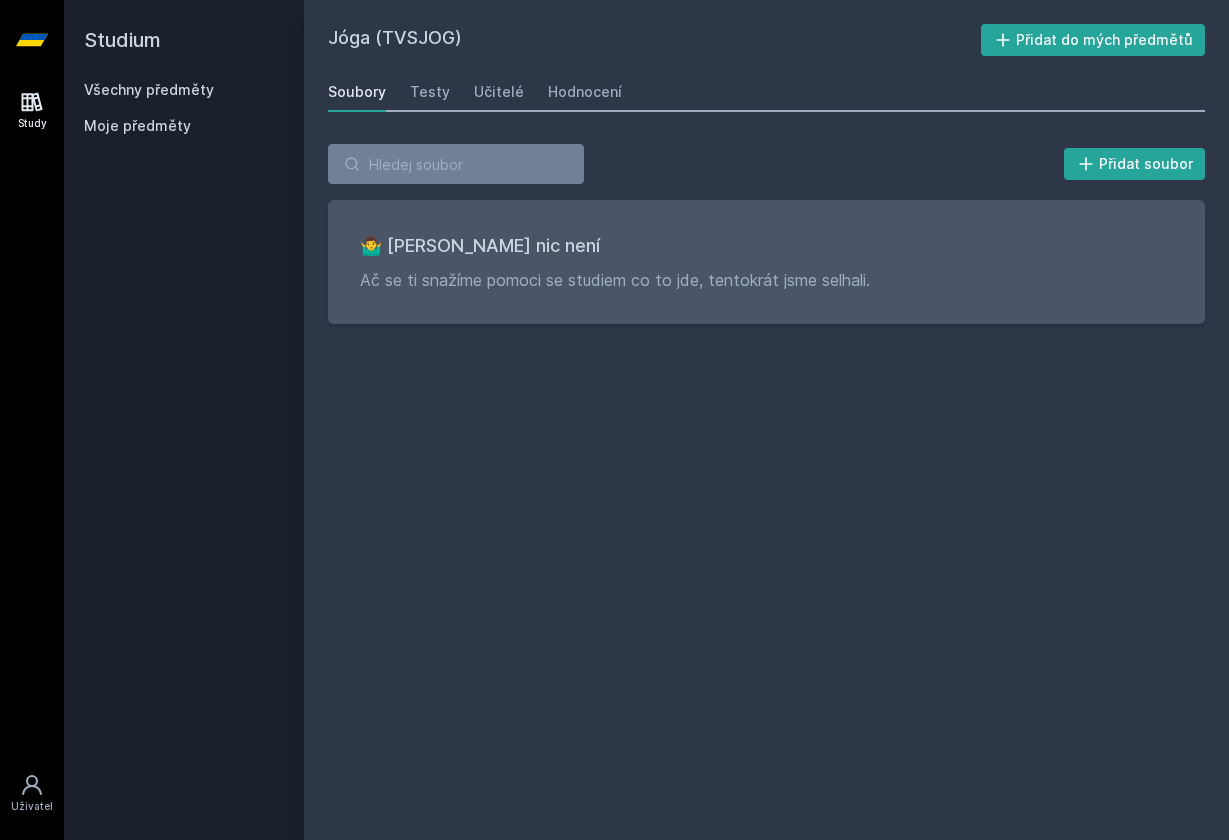 click on "Všechny předměty" at bounding box center [184, 90] 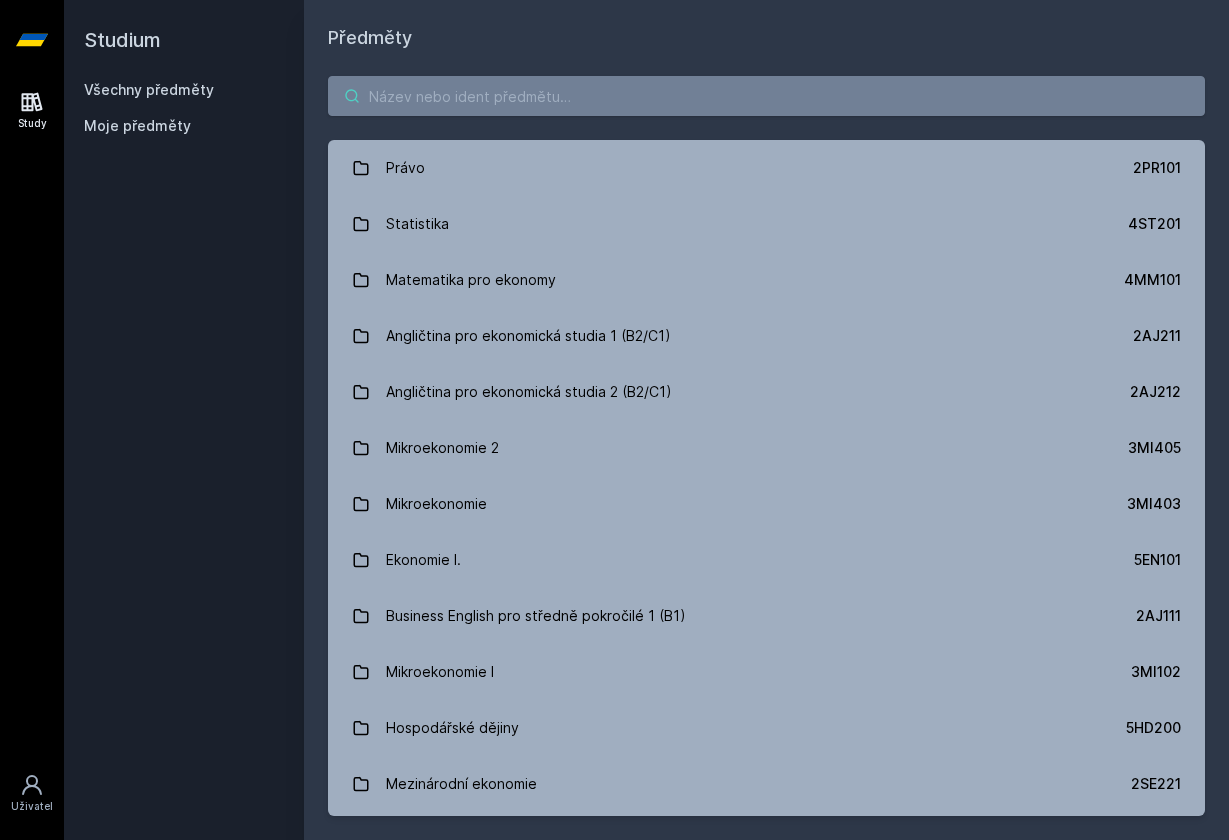 click at bounding box center (766, 96) 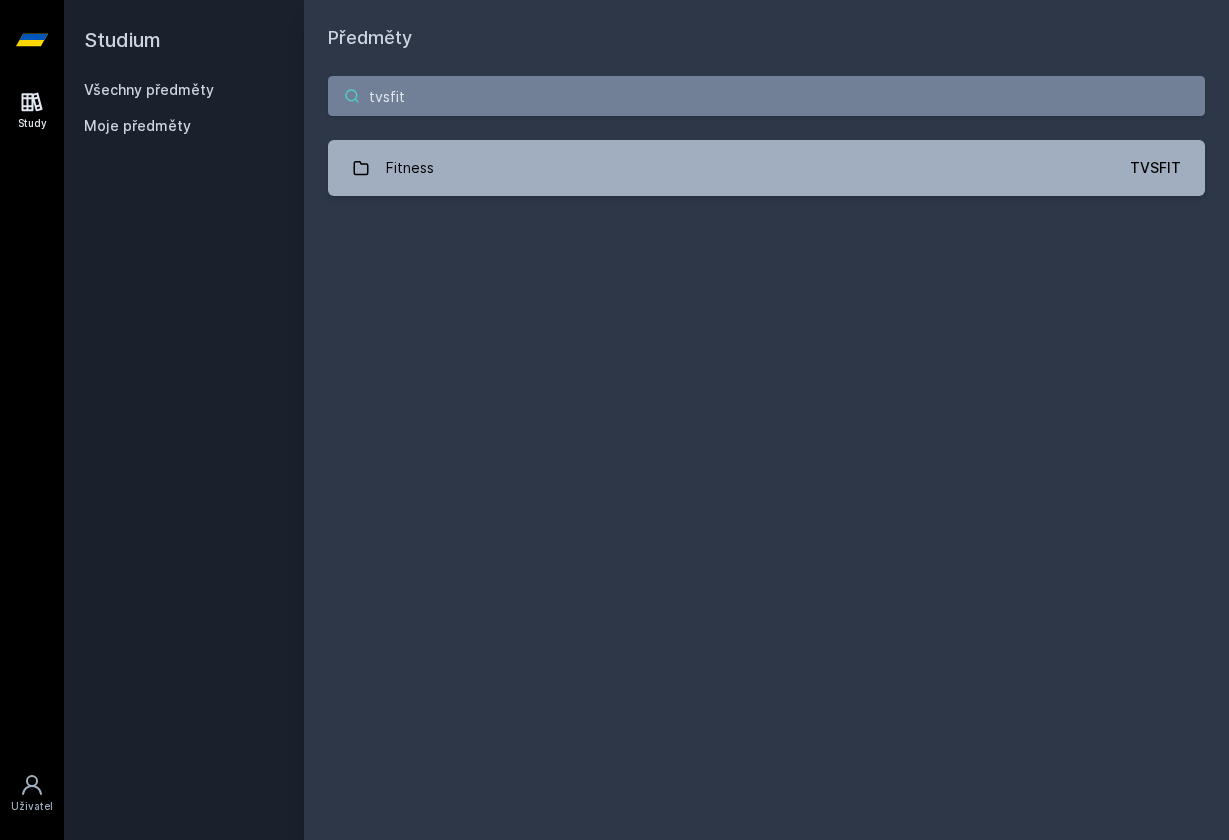 type on "tvsfit" 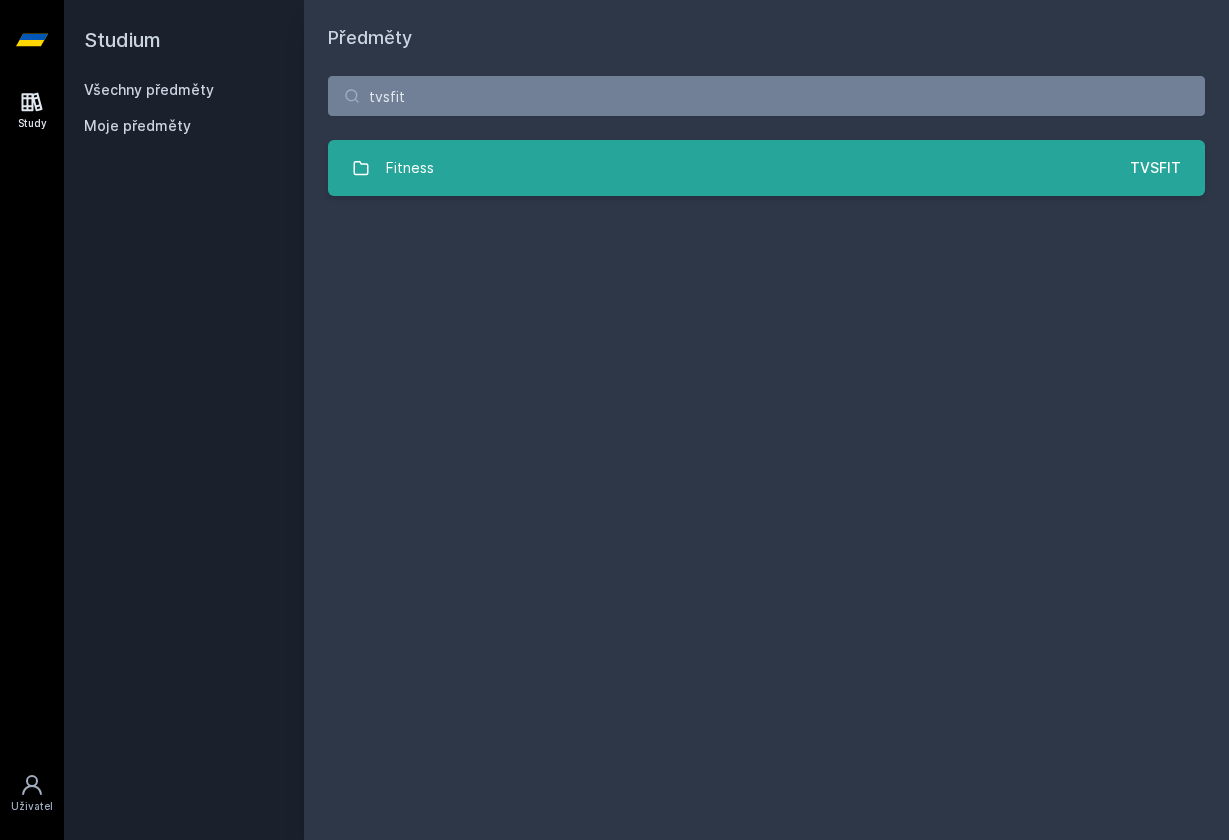 click on "Fitness   TVSFIT" at bounding box center (766, 168) 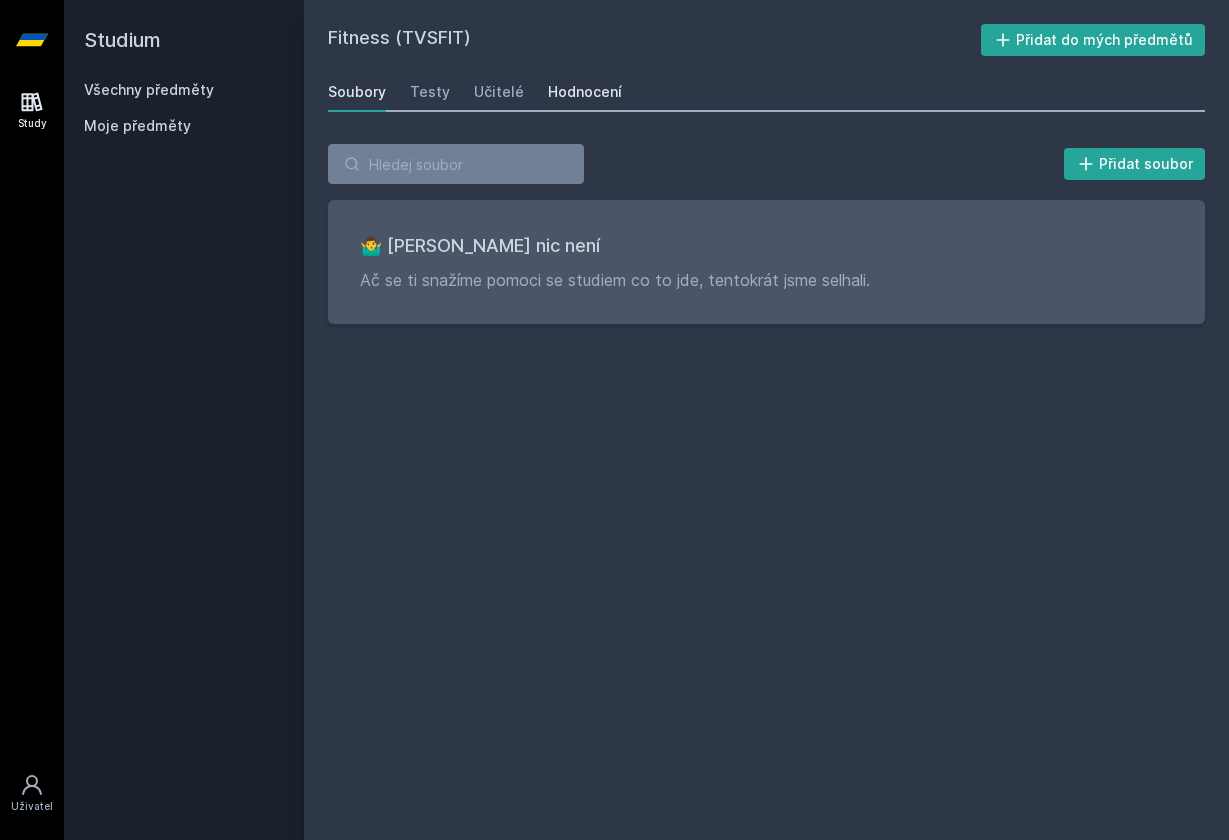 click on "Hodnocení" at bounding box center (585, 92) 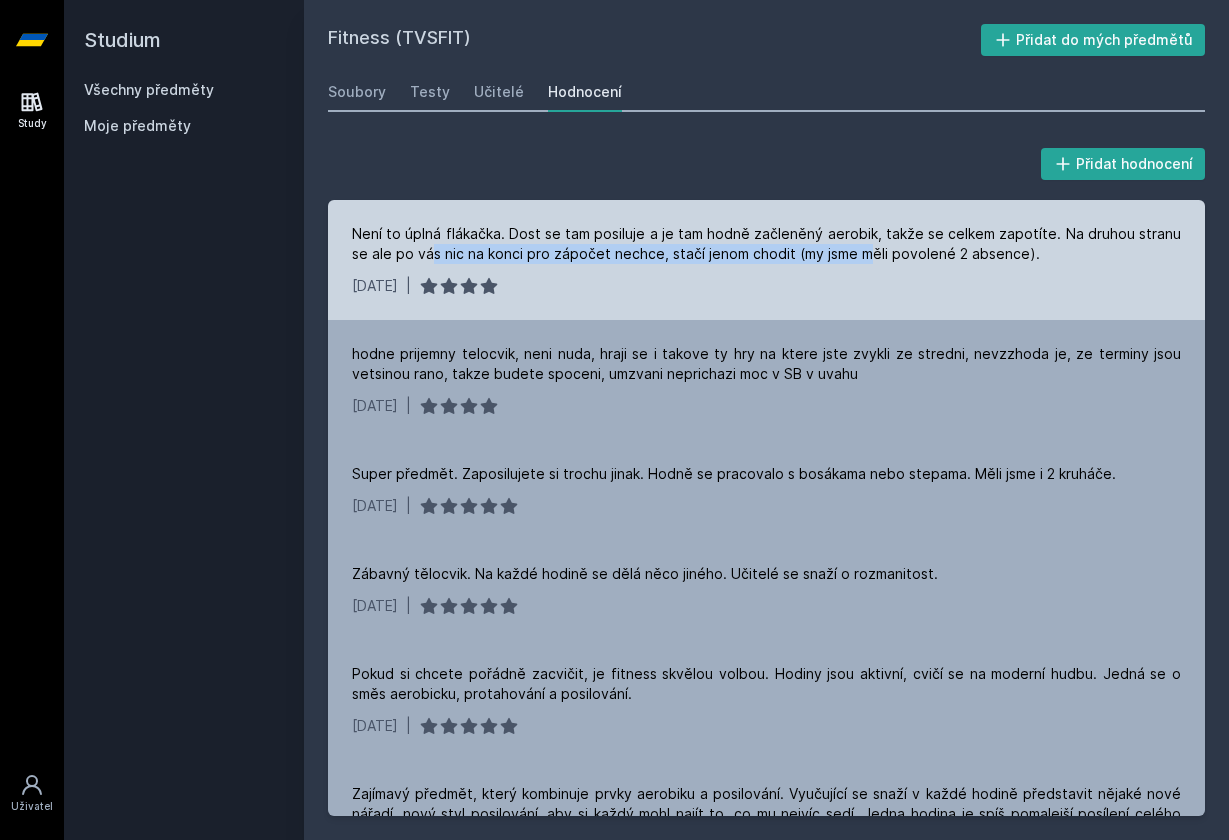 drag, startPoint x: 412, startPoint y: 258, endPoint x: 845, endPoint y: 254, distance: 433.01846 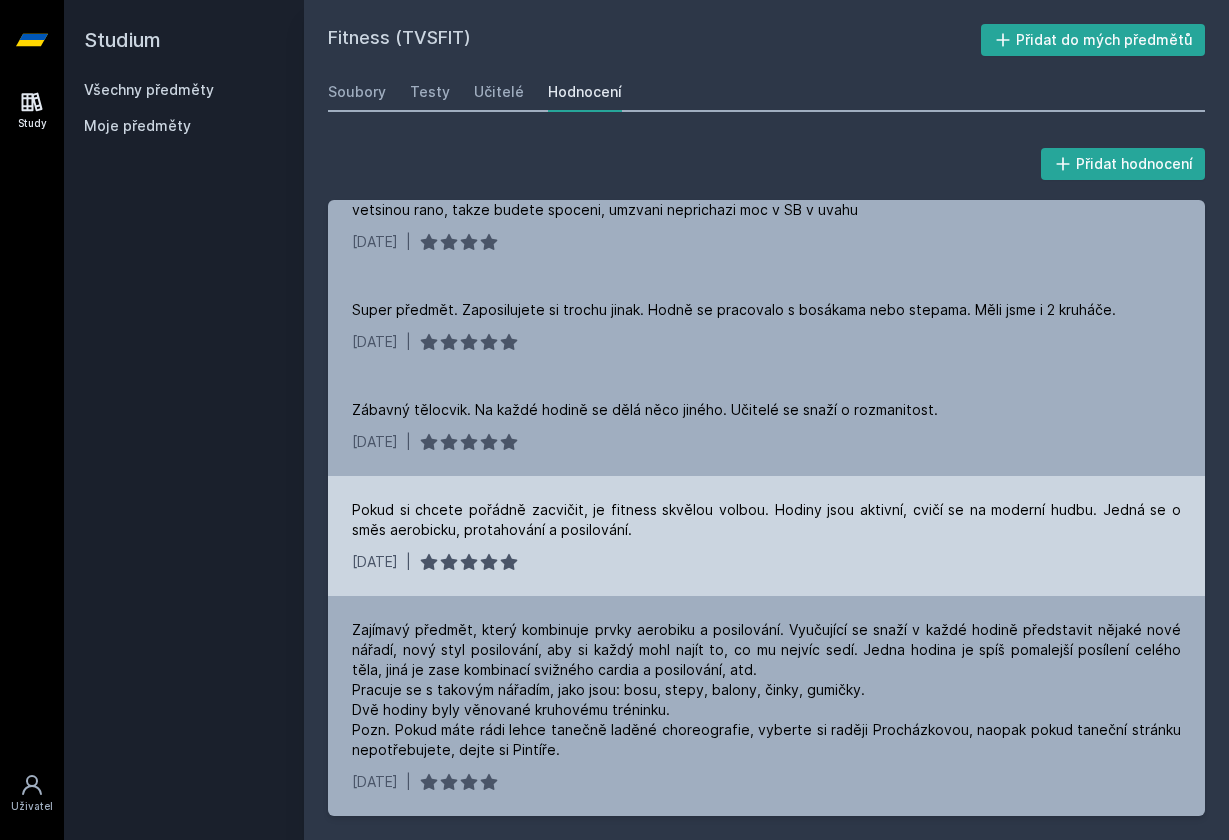 scroll, scrollTop: 164, scrollLeft: 0, axis: vertical 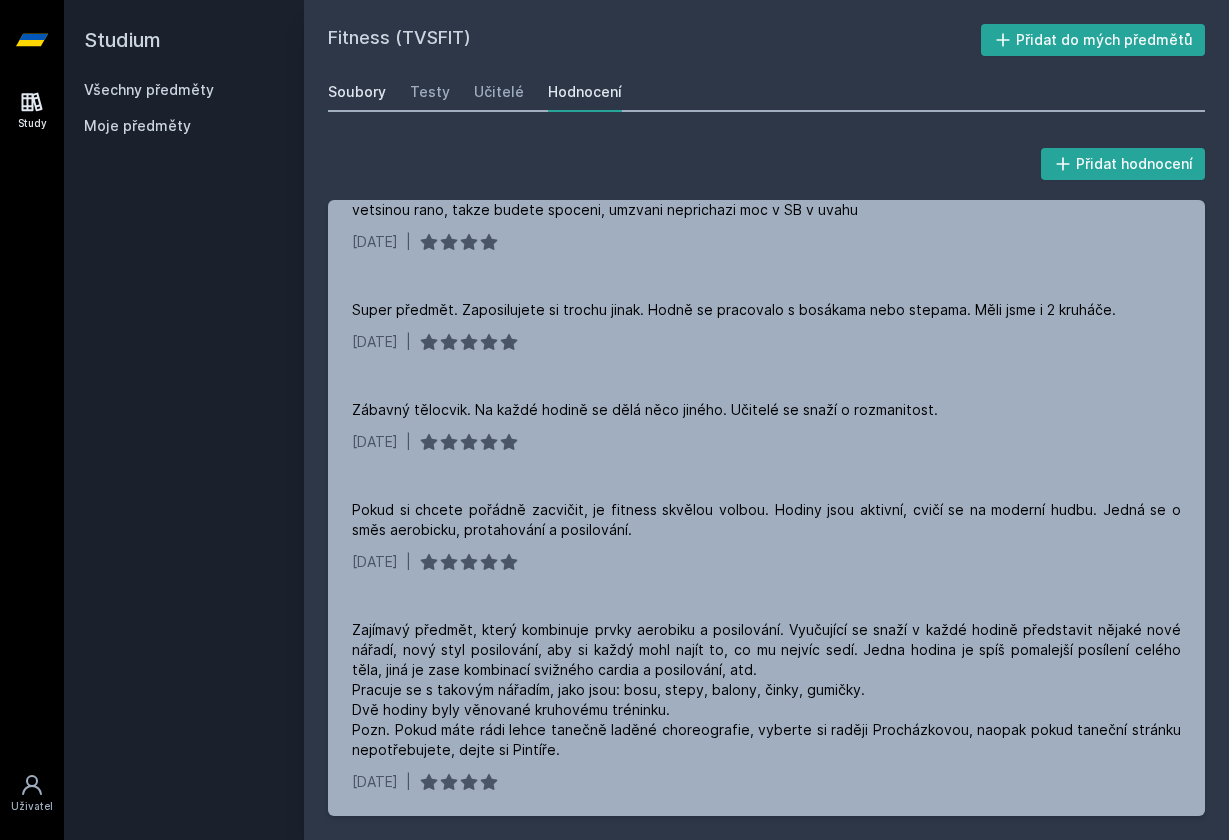 click on "Soubory" at bounding box center [357, 92] 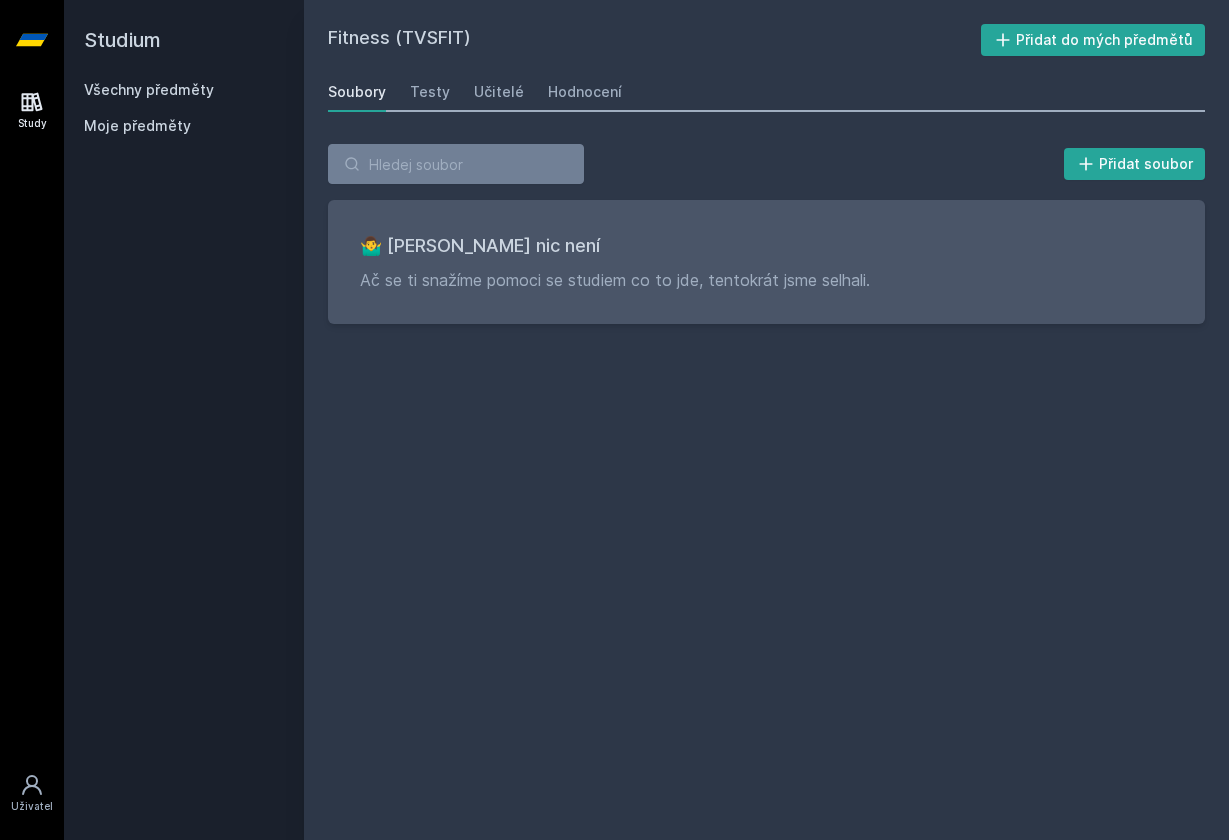 click on "Všechny předměty" at bounding box center [149, 89] 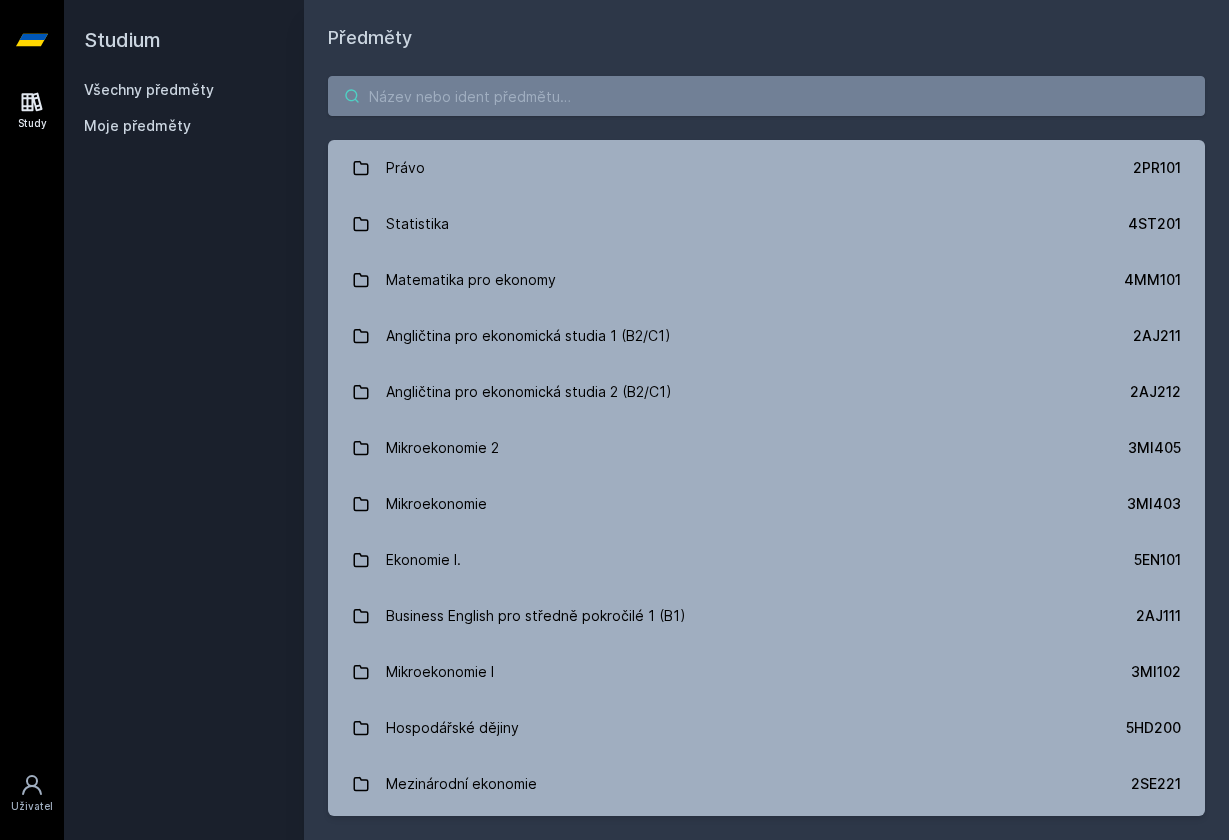 click at bounding box center (766, 96) 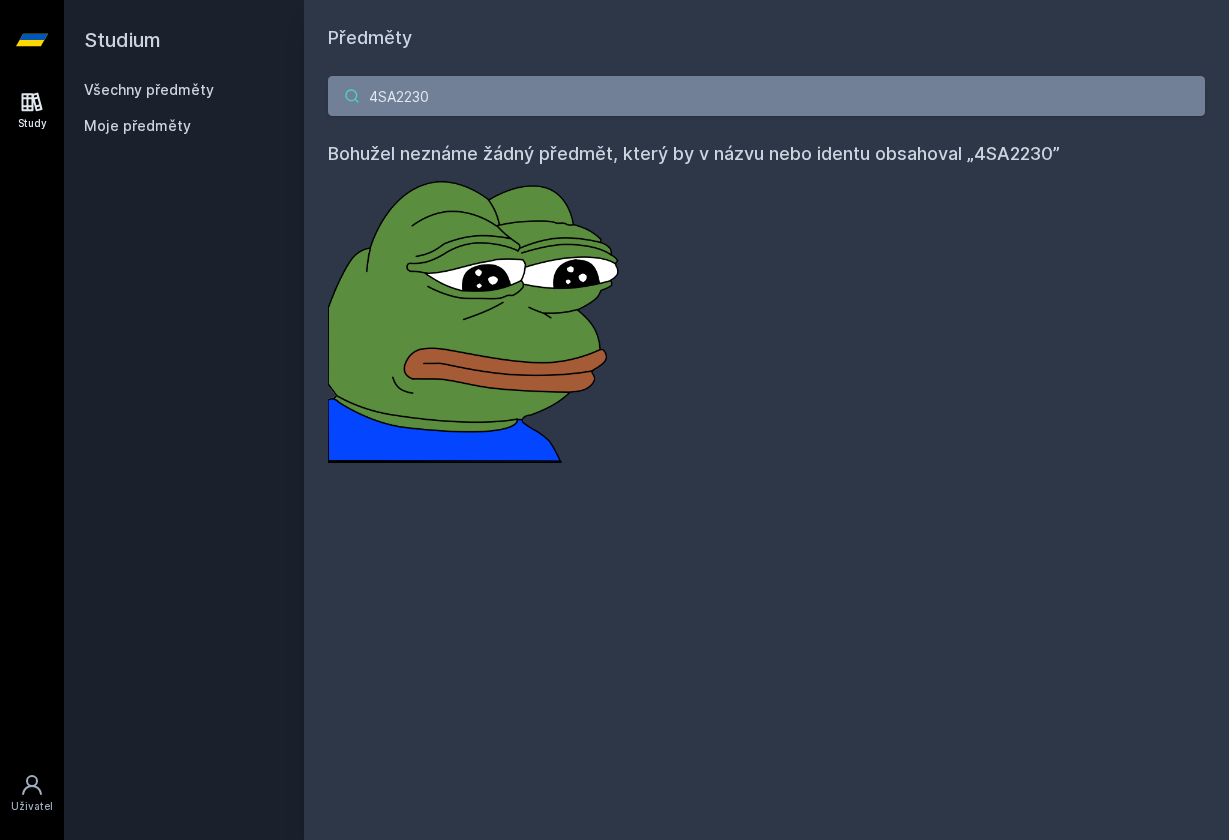 drag, startPoint x: 433, startPoint y: 100, endPoint x: 298, endPoint y: 79, distance: 136.62357 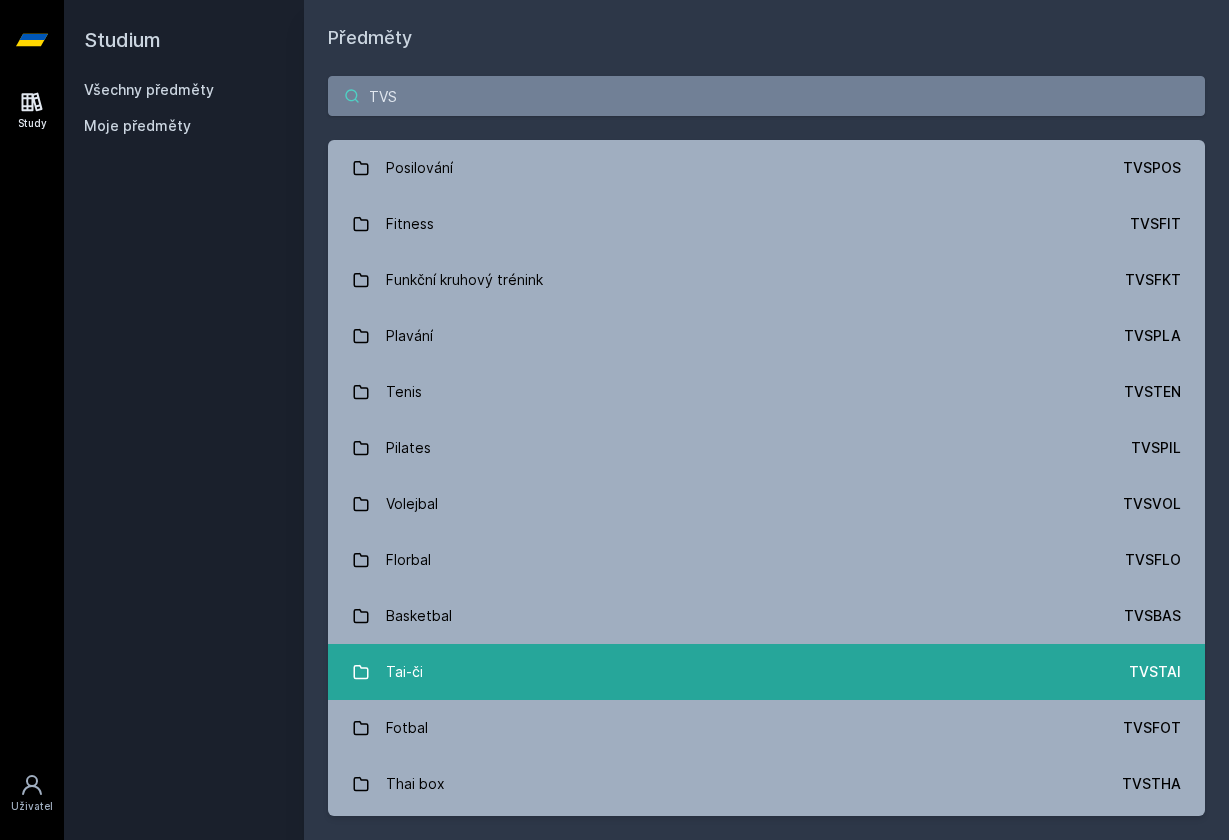 type on "TVS" 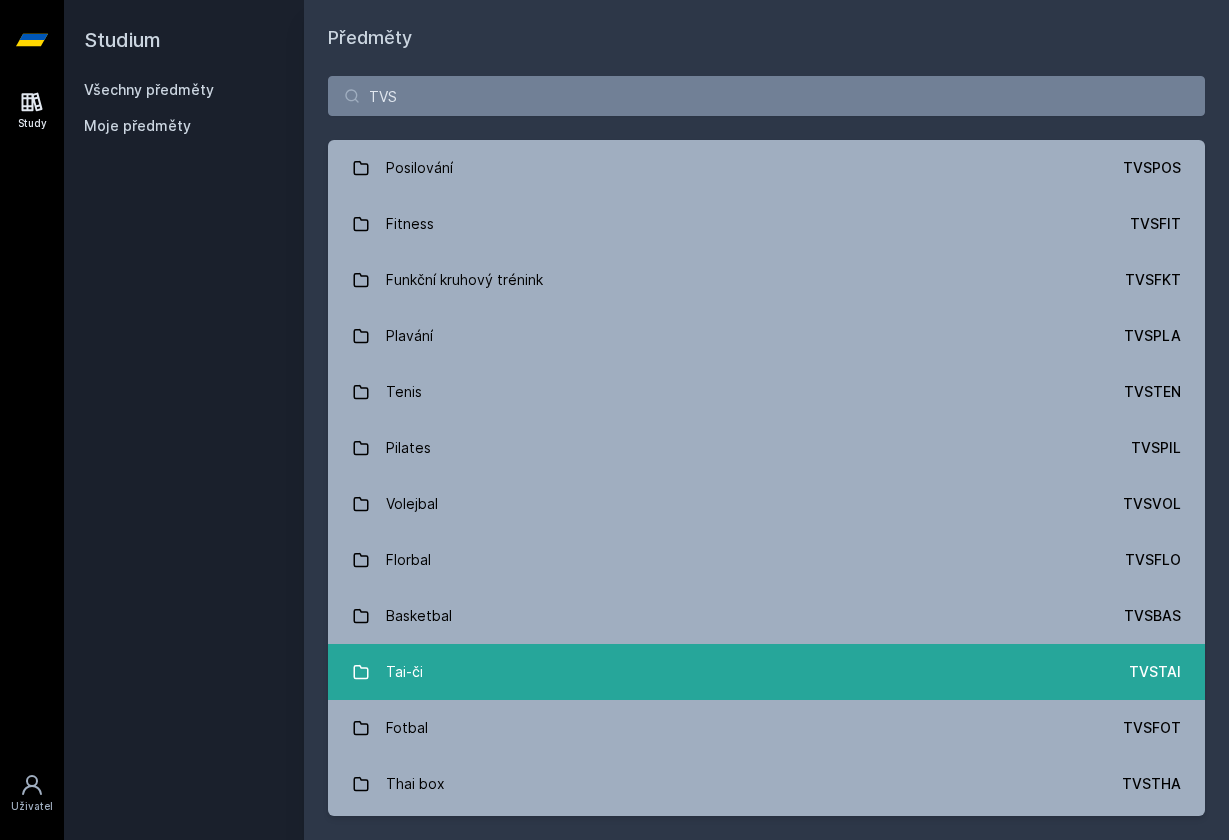 click on "Tai-či" at bounding box center [404, 672] 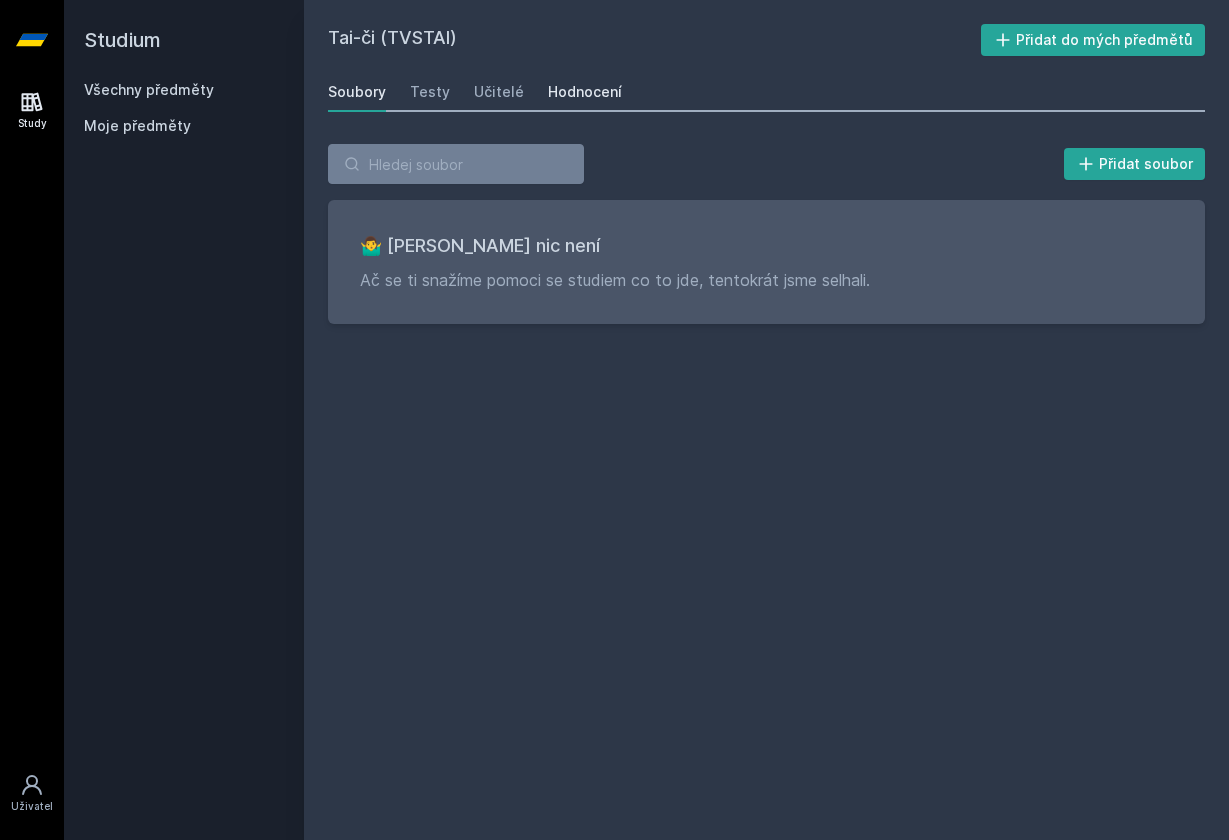 click on "Hodnocení" at bounding box center (585, 92) 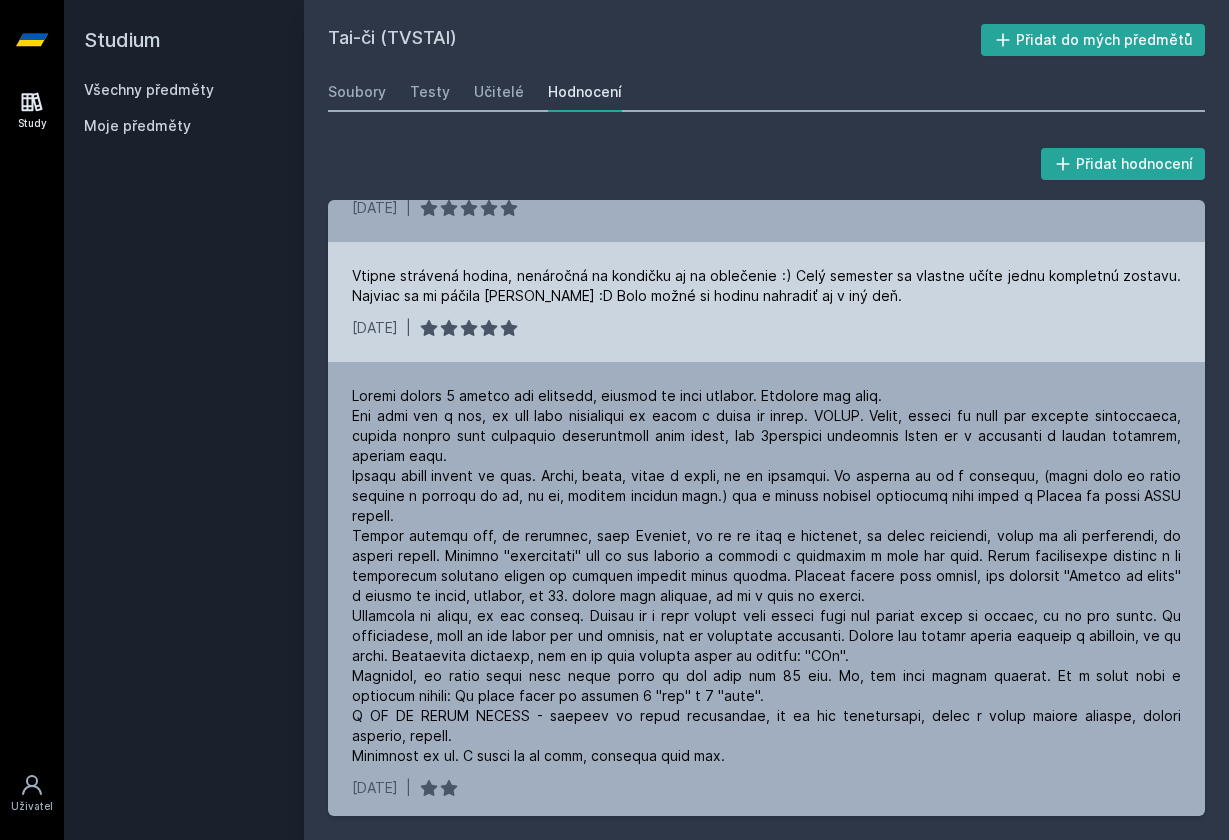 scroll, scrollTop: 422, scrollLeft: 0, axis: vertical 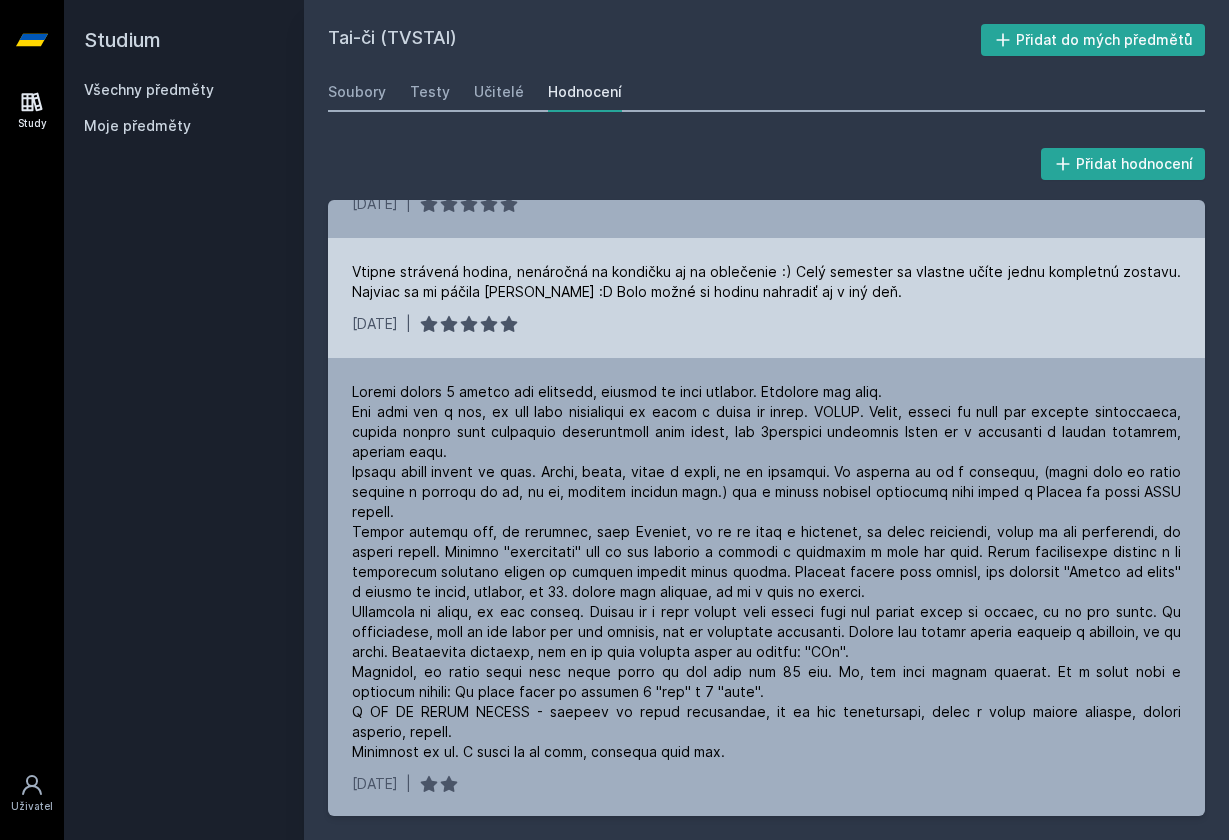 drag, startPoint x: 642, startPoint y: 270, endPoint x: 671, endPoint y: 272, distance: 29.068884 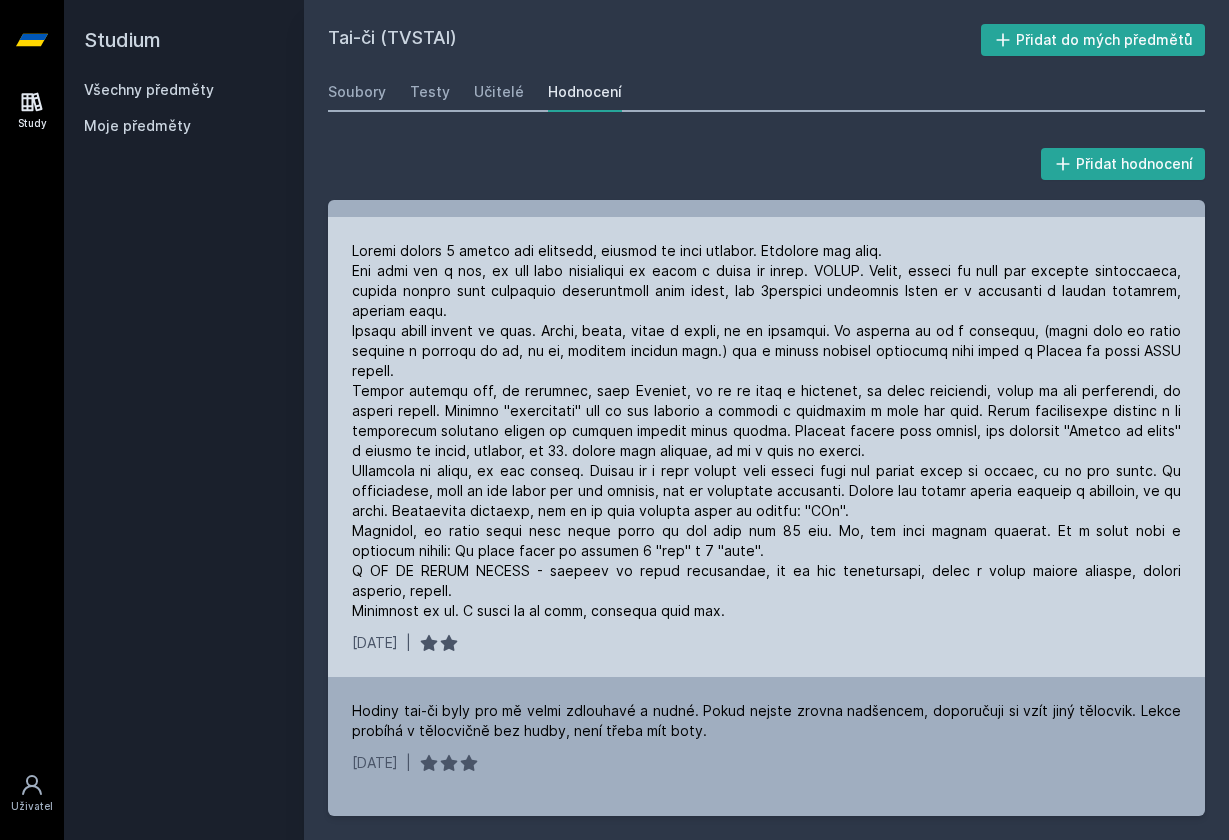 scroll, scrollTop: 564, scrollLeft: 0, axis: vertical 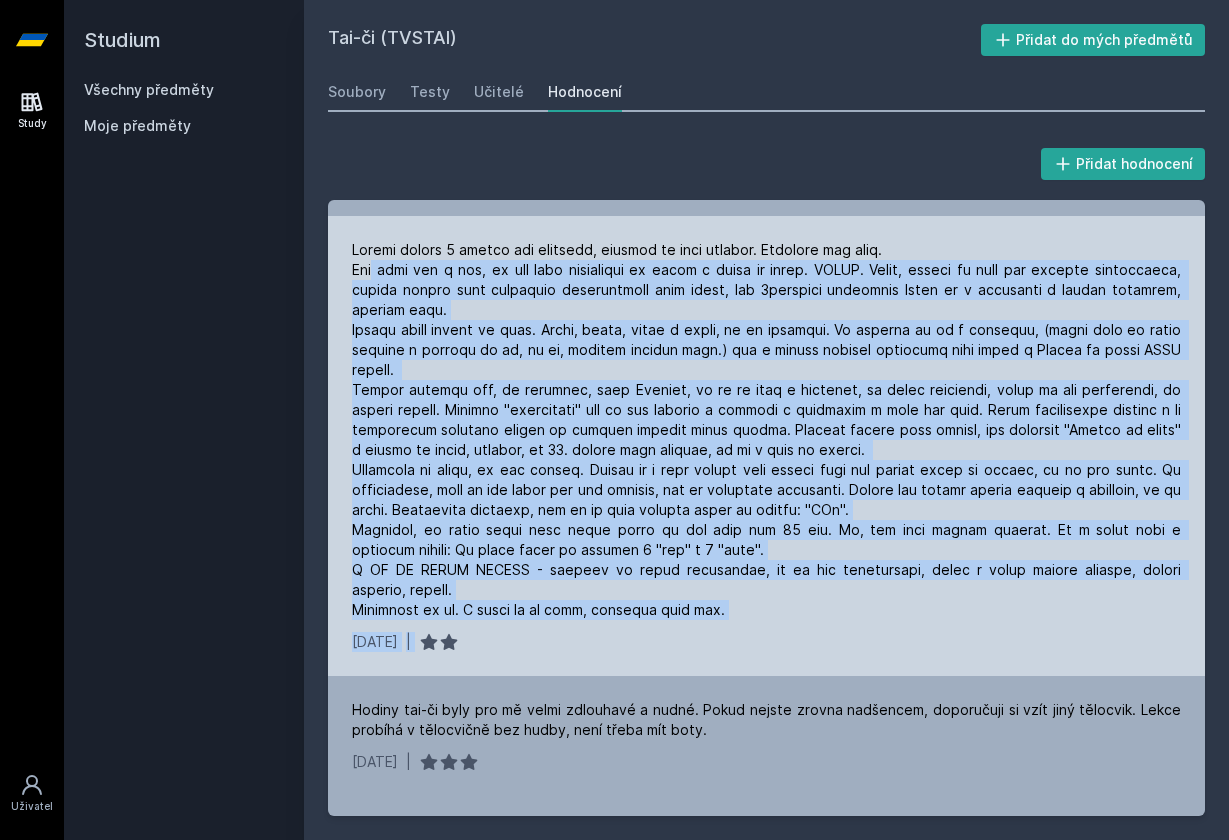 drag, startPoint x: 373, startPoint y: 272, endPoint x: 745, endPoint y: 643, distance: 525.3808 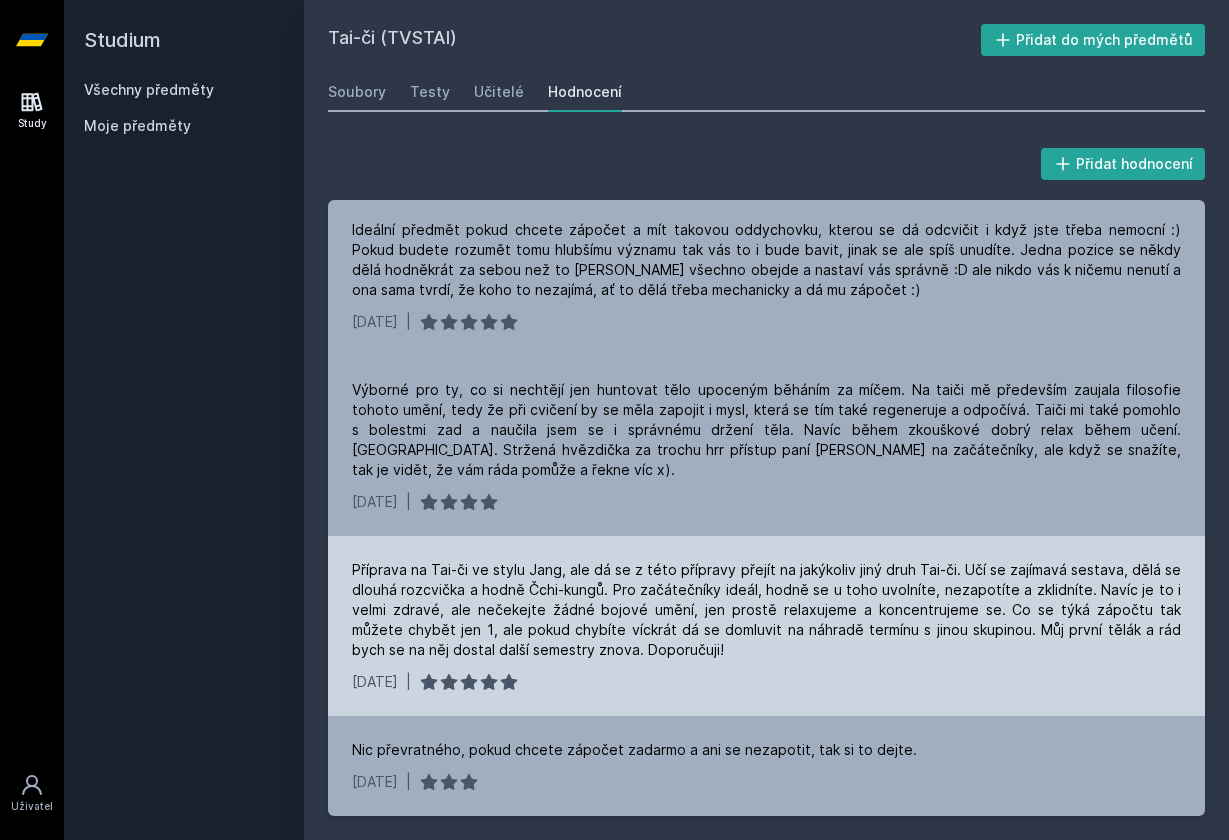 scroll, scrollTop: 1784, scrollLeft: 0, axis: vertical 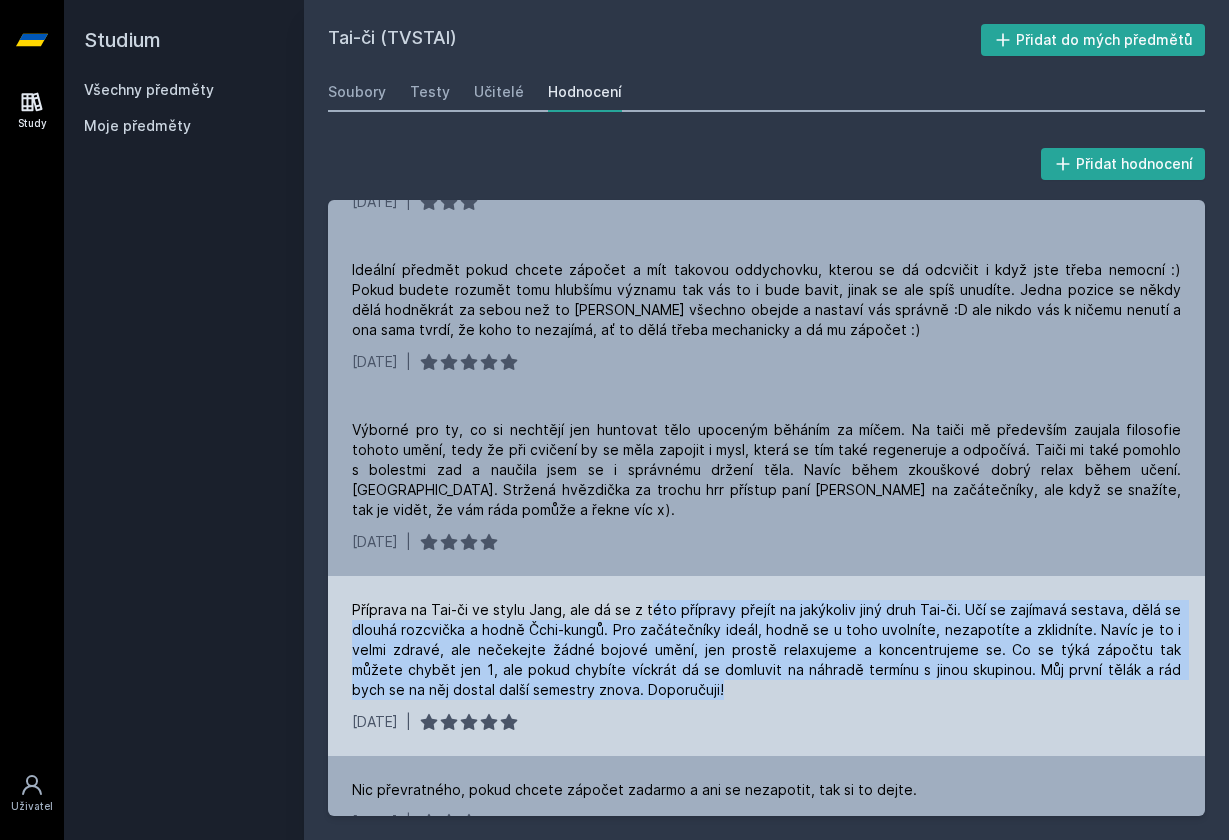 drag, startPoint x: 653, startPoint y: 570, endPoint x: 668, endPoint y: 645, distance: 76.48529 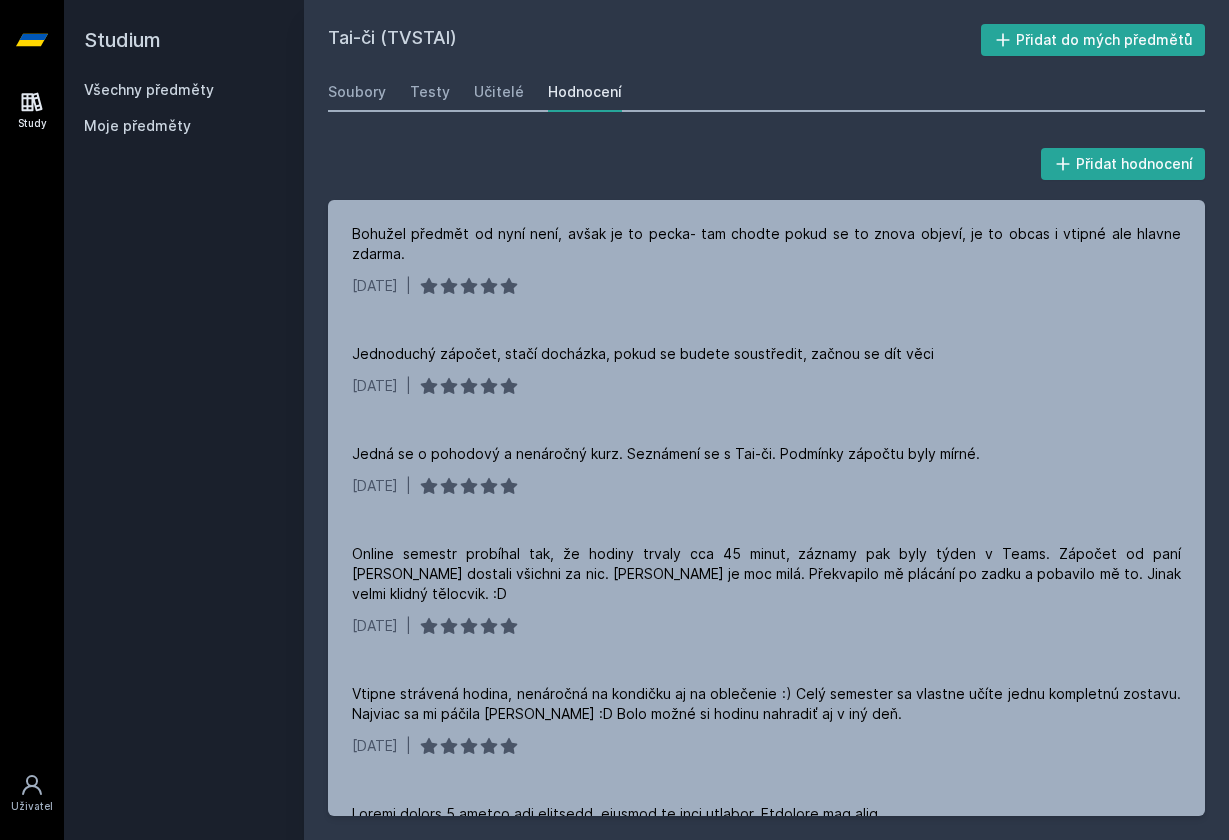 scroll, scrollTop: 0, scrollLeft: 0, axis: both 